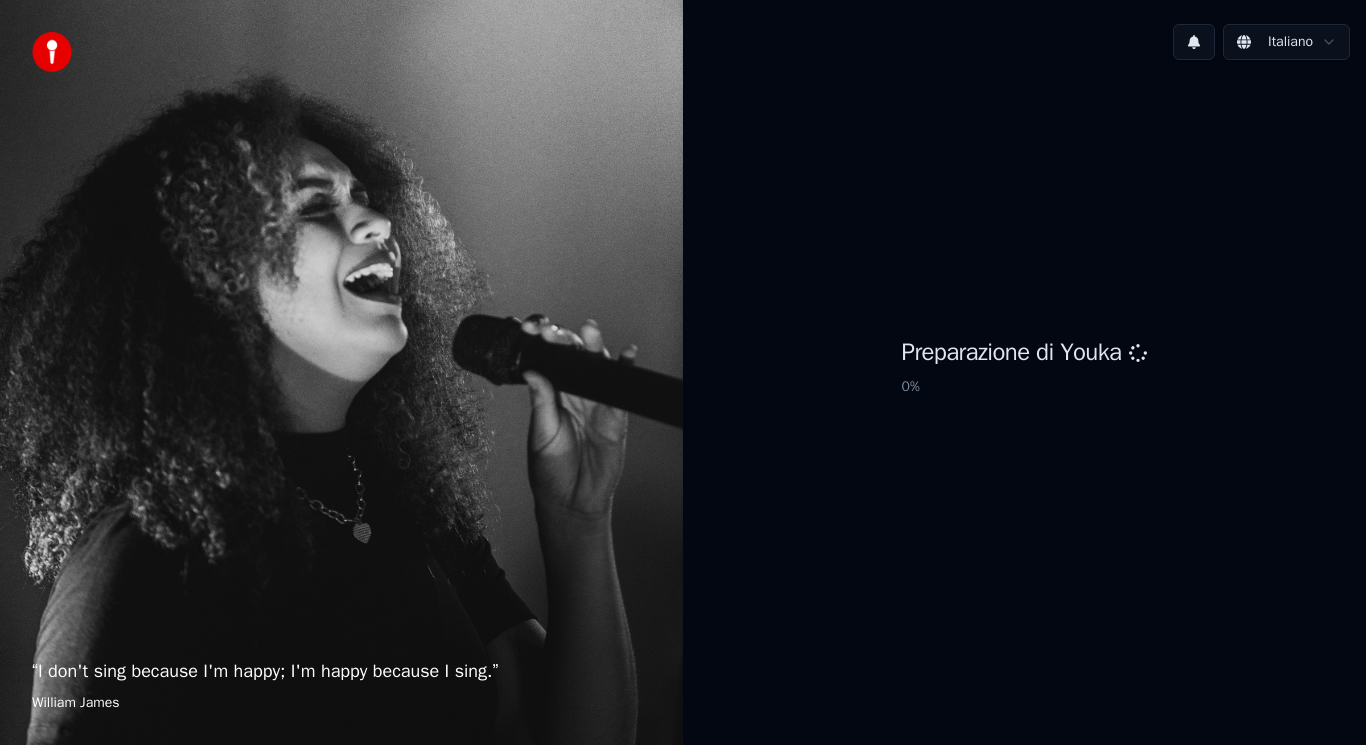 scroll, scrollTop: 0, scrollLeft: 0, axis: both 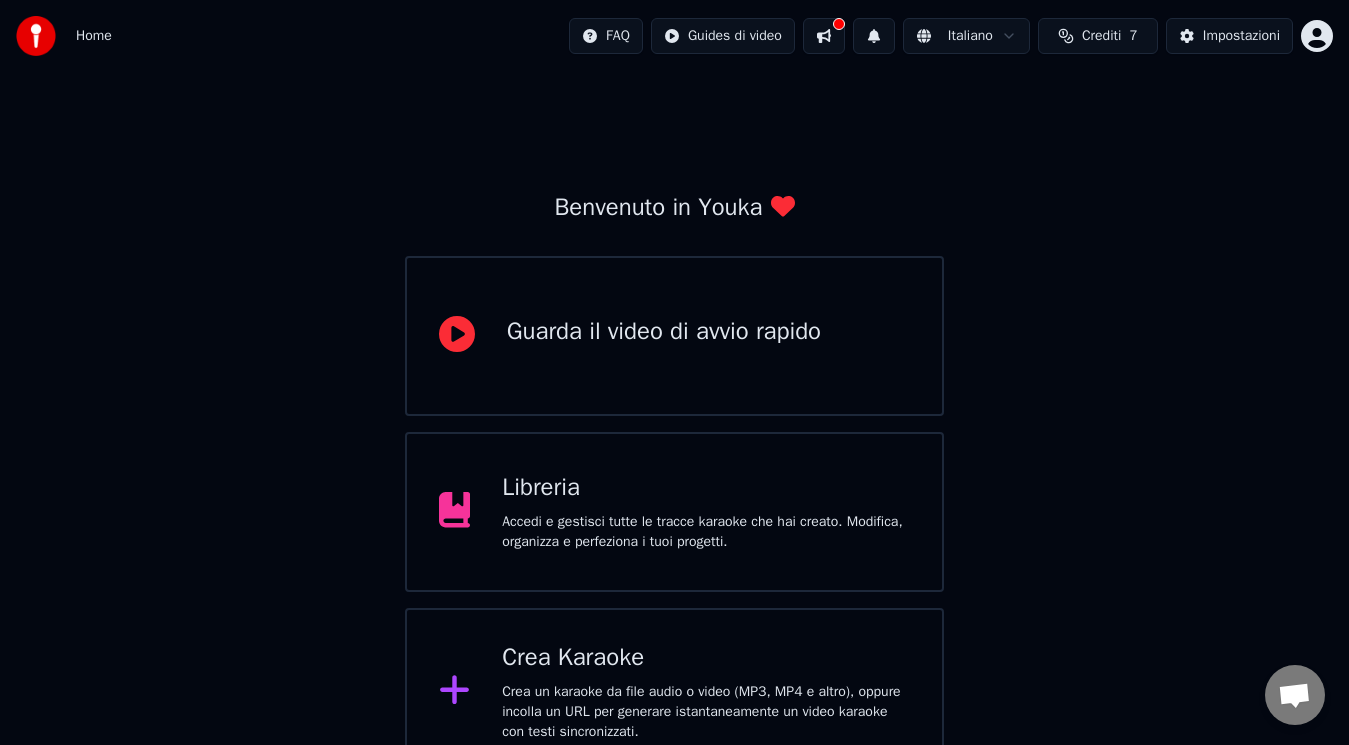 click on "Crea Karaoke" at bounding box center (706, 658) 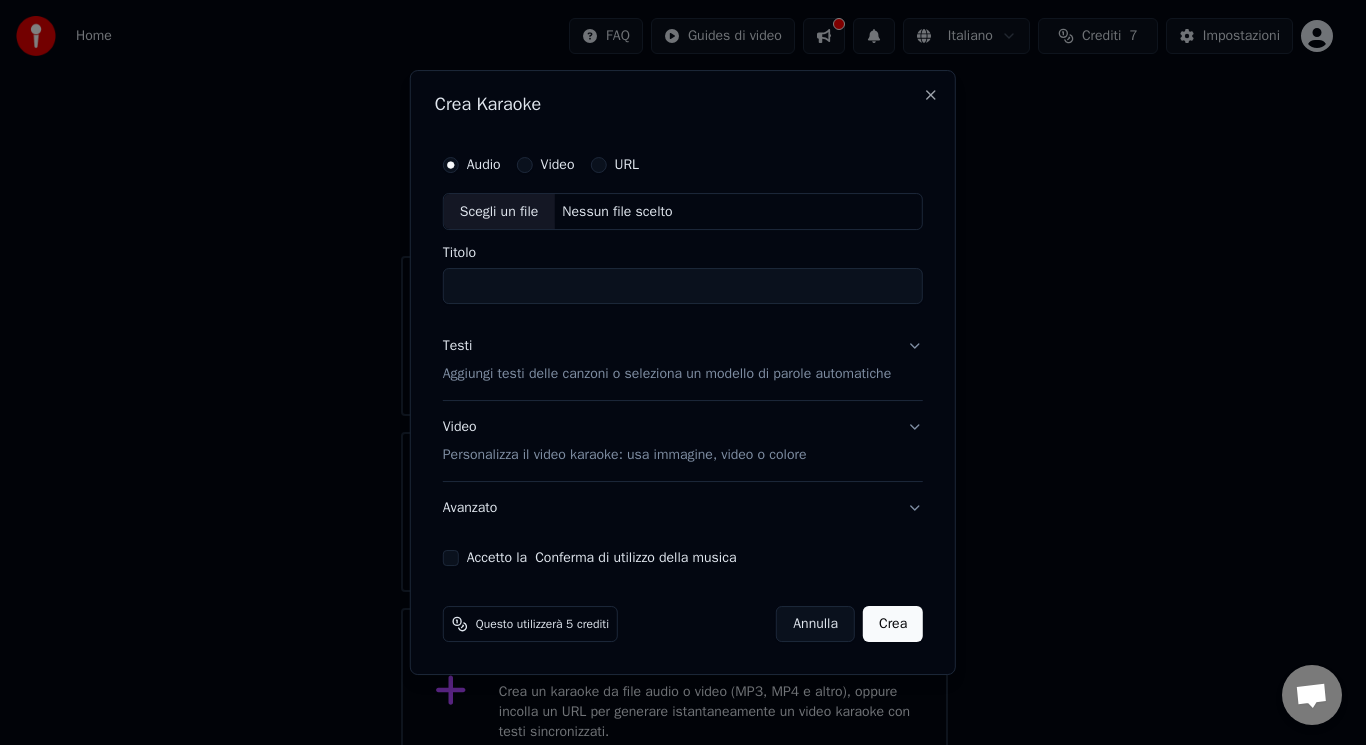 click on "Scegli un file" at bounding box center (499, 212) 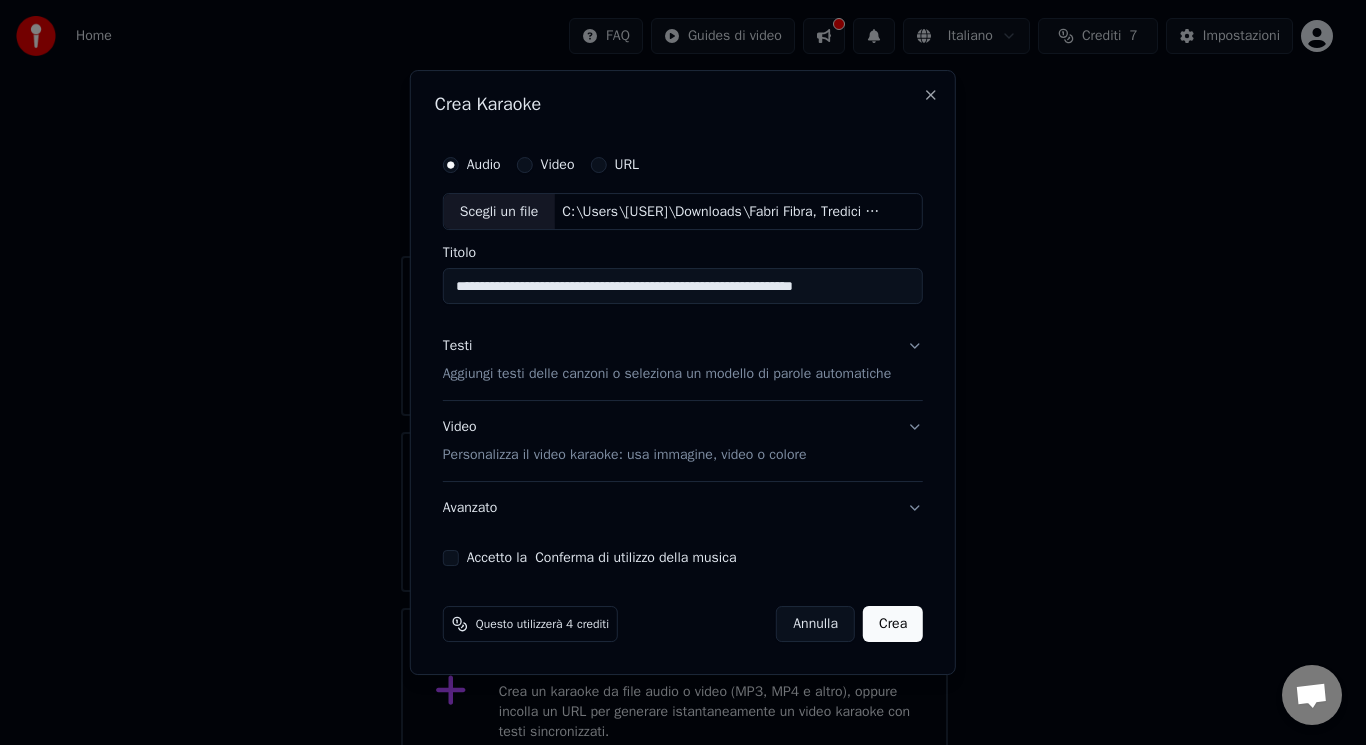 drag, startPoint x: 865, startPoint y: 281, endPoint x: 705, endPoint y: 289, distance: 160.19987 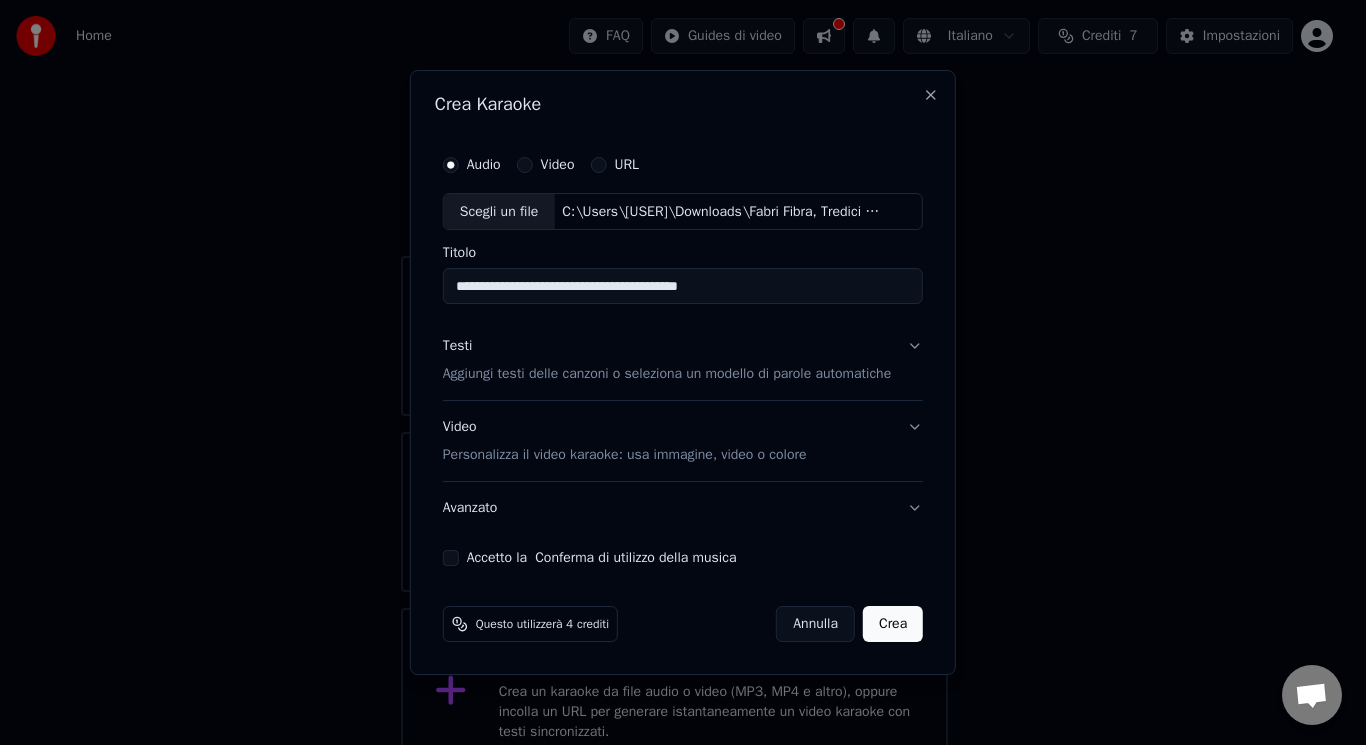 click on "**********" at bounding box center [683, 287] 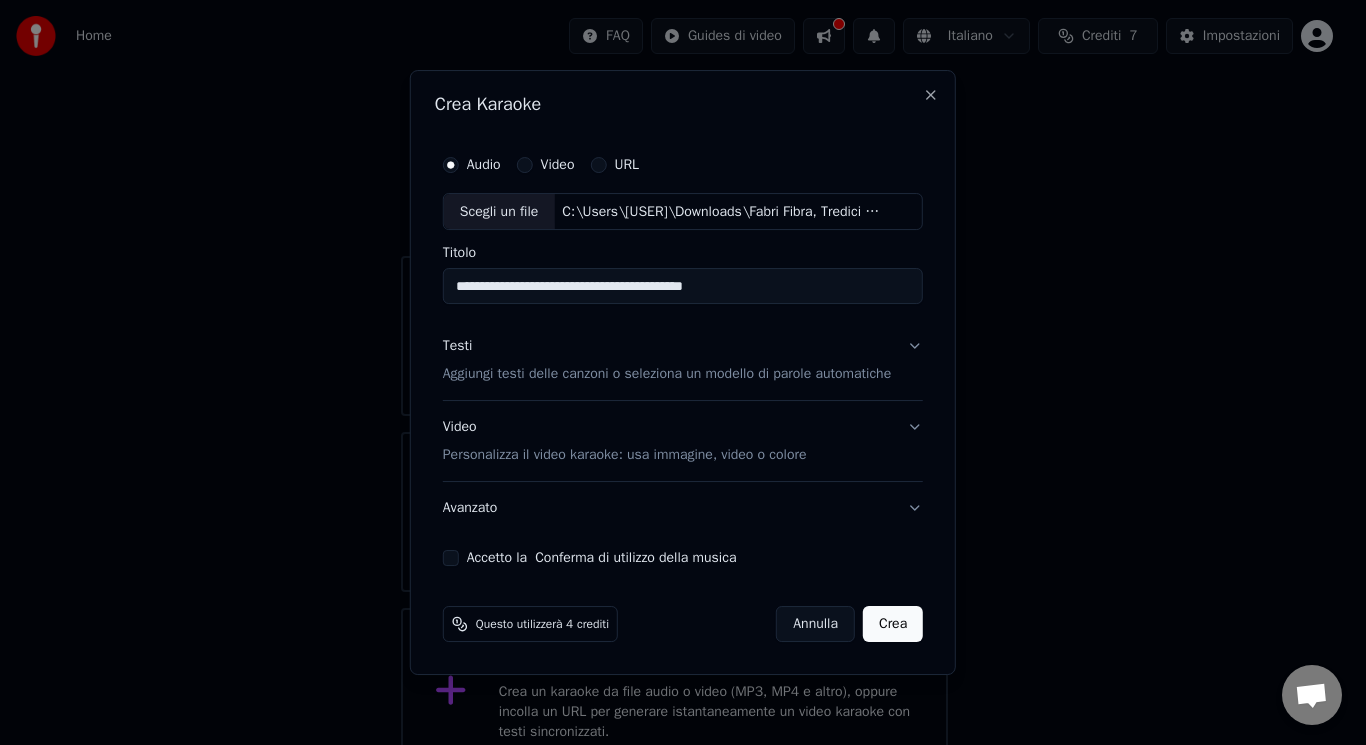 click on "**********" at bounding box center [683, 287] 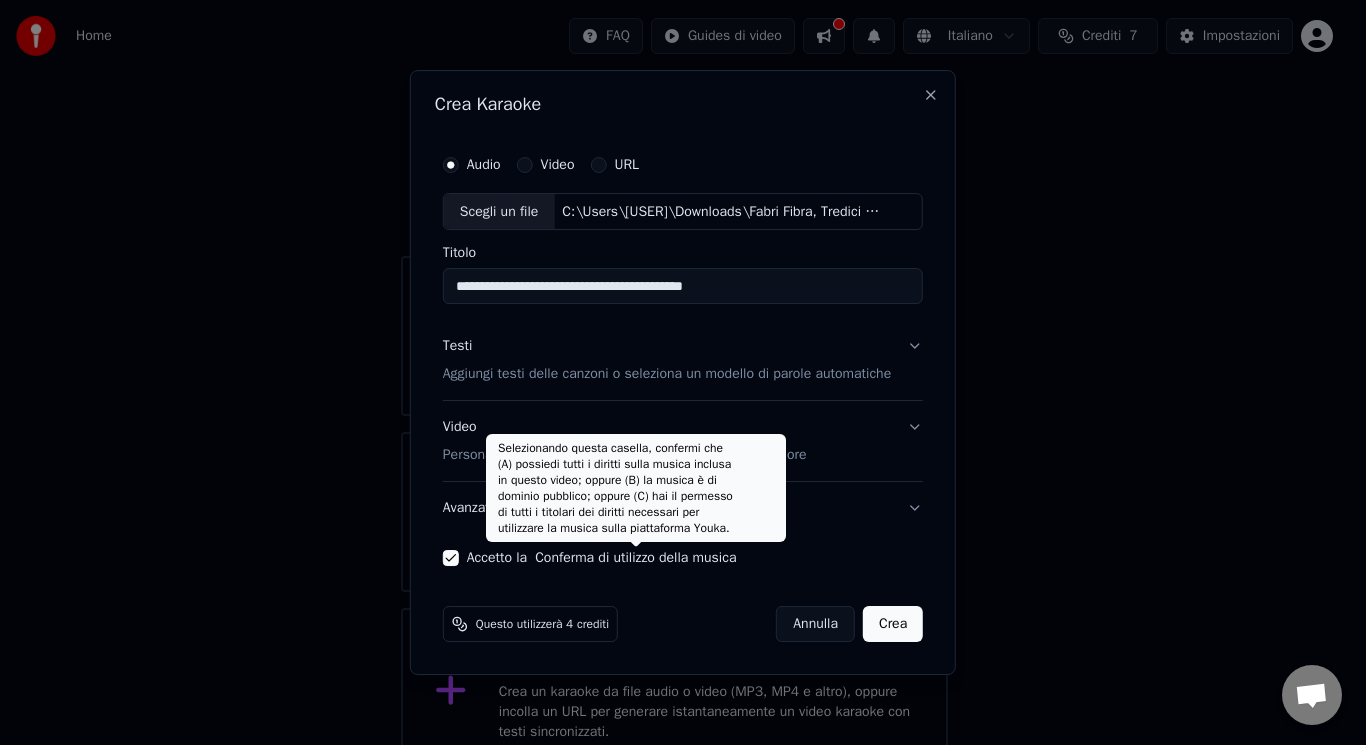 scroll, scrollTop: 339, scrollLeft: 0, axis: vertical 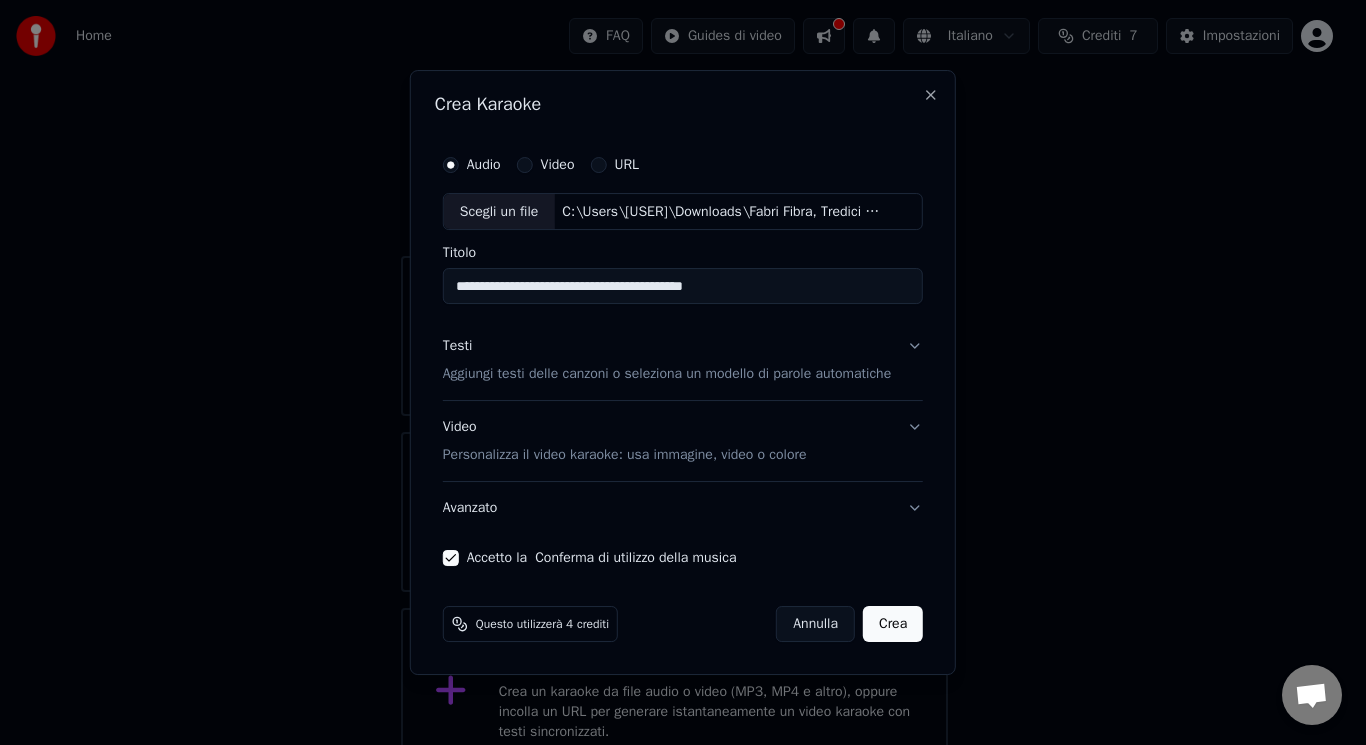 click on "Aggiungi testi delle canzoni o seleziona un modello di parole automatiche" at bounding box center (667, 375) 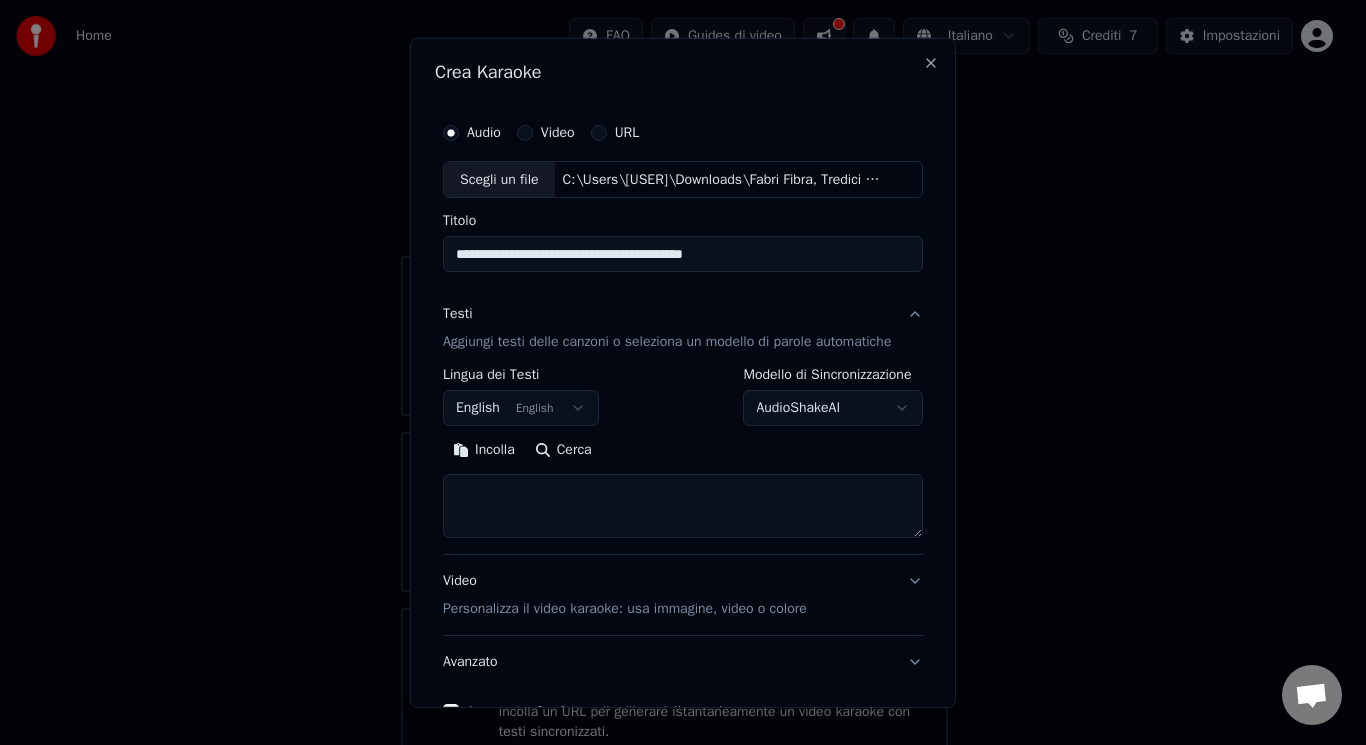 click on "English English" at bounding box center (521, 408) 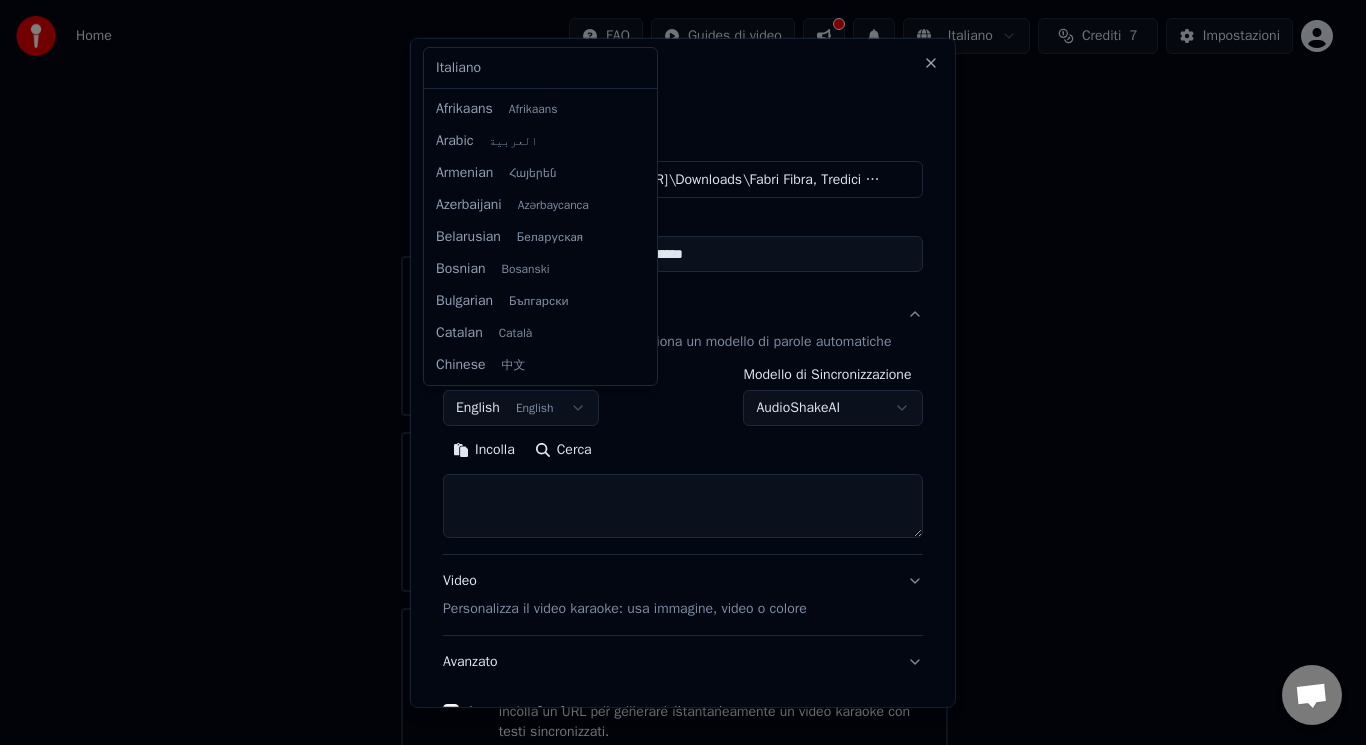scroll, scrollTop: 160, scrollLeft: 0, axis: vertical 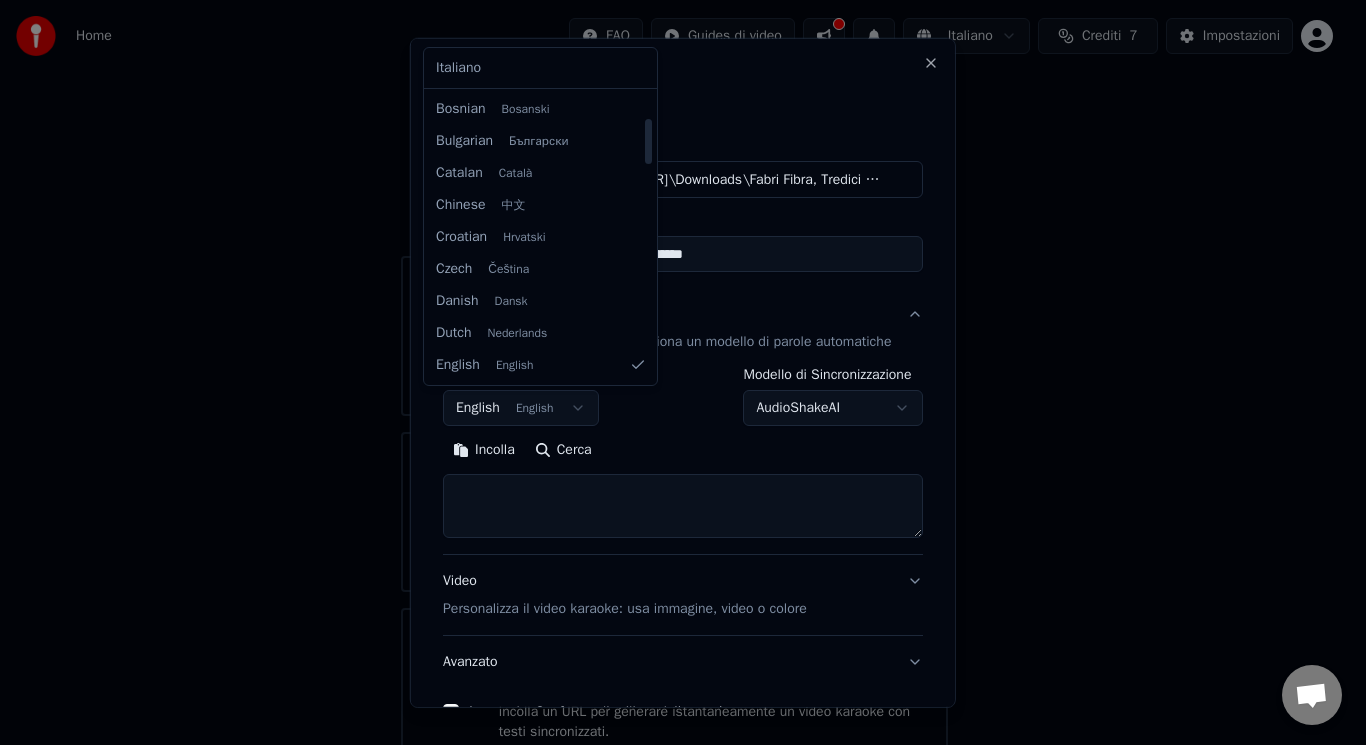 select on "**" 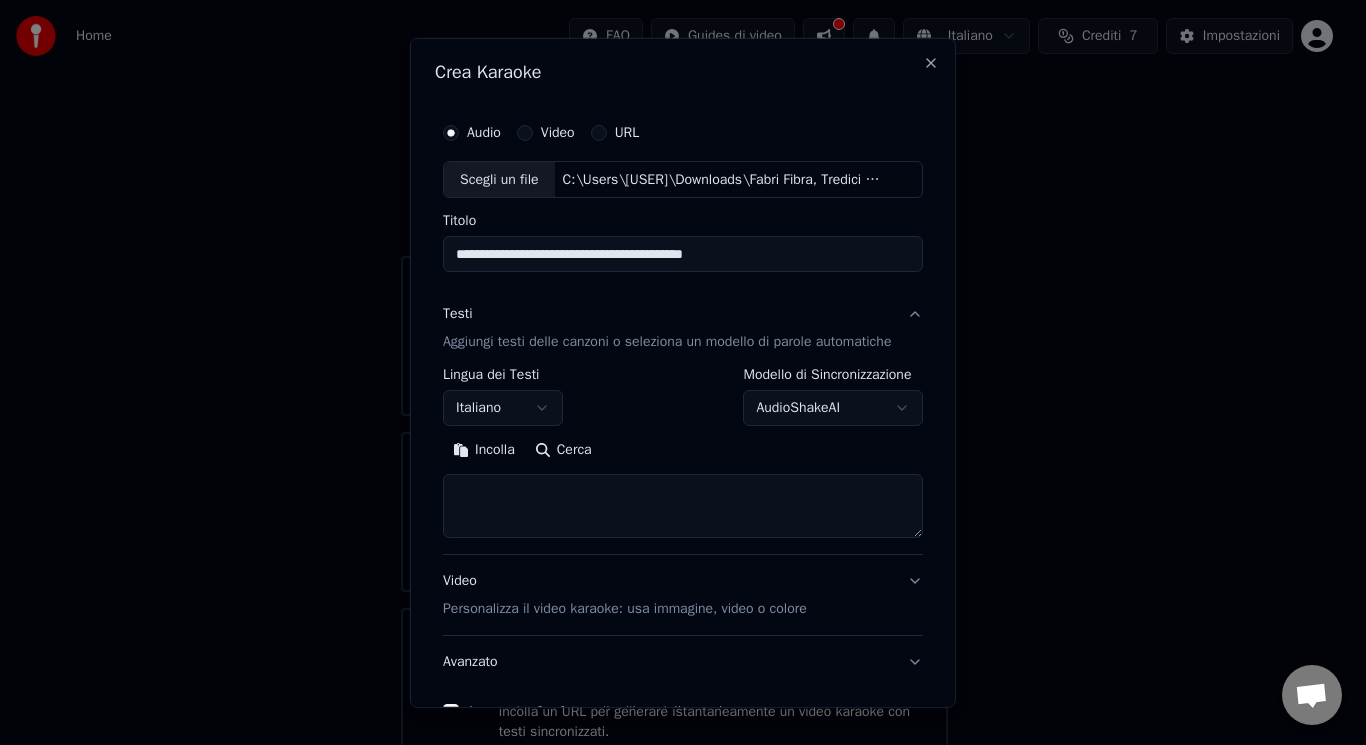click at bounding box center [683, 506] 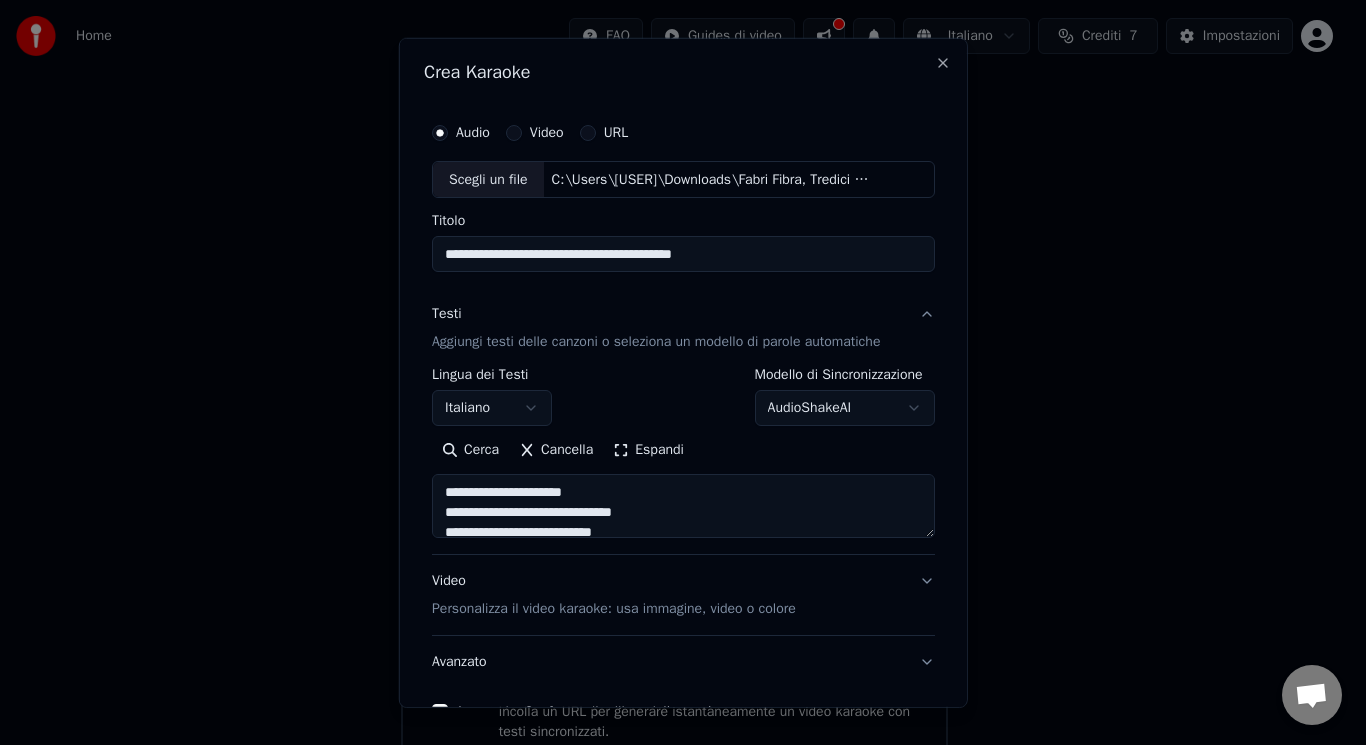 click on "Espandi" at bounding box center (648, 450) 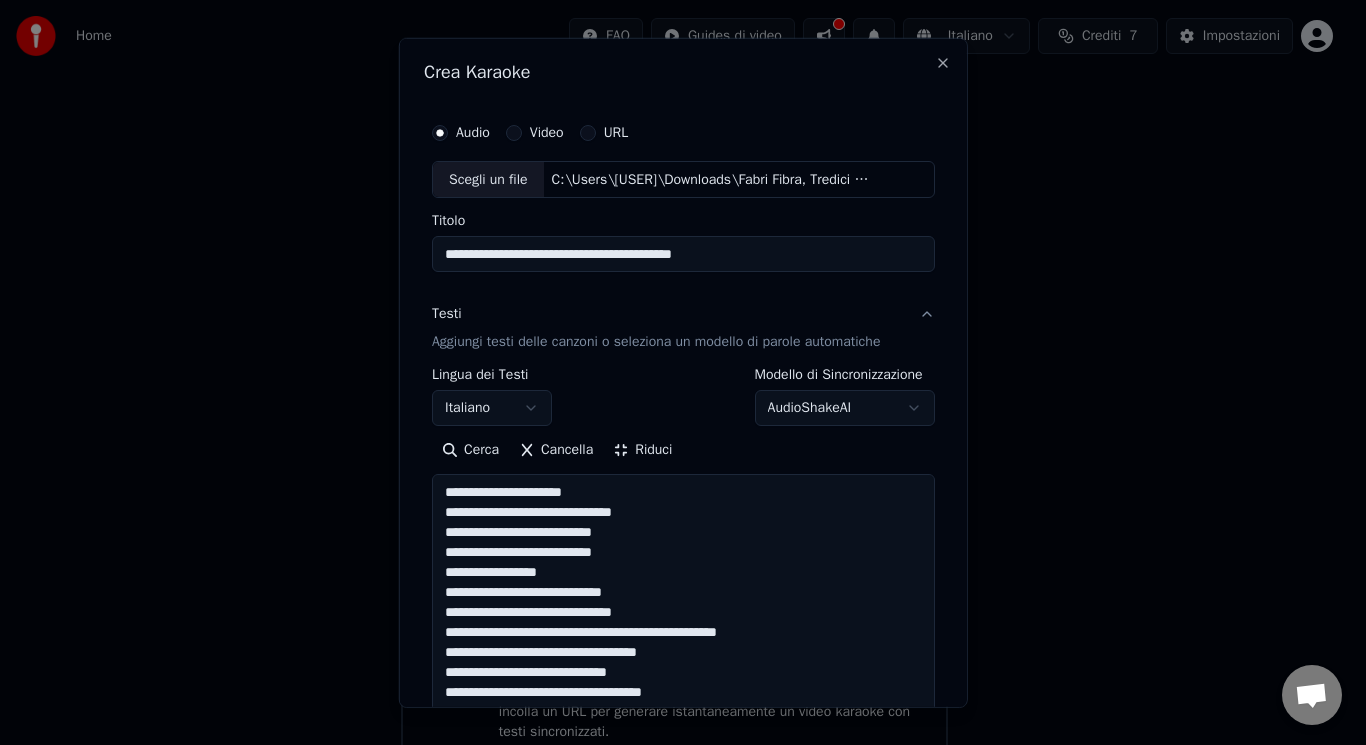 drag, startPoint x: 571, startPoint y: 480, endPoint x: 364, endPoint y: 500, distance: 207.96394 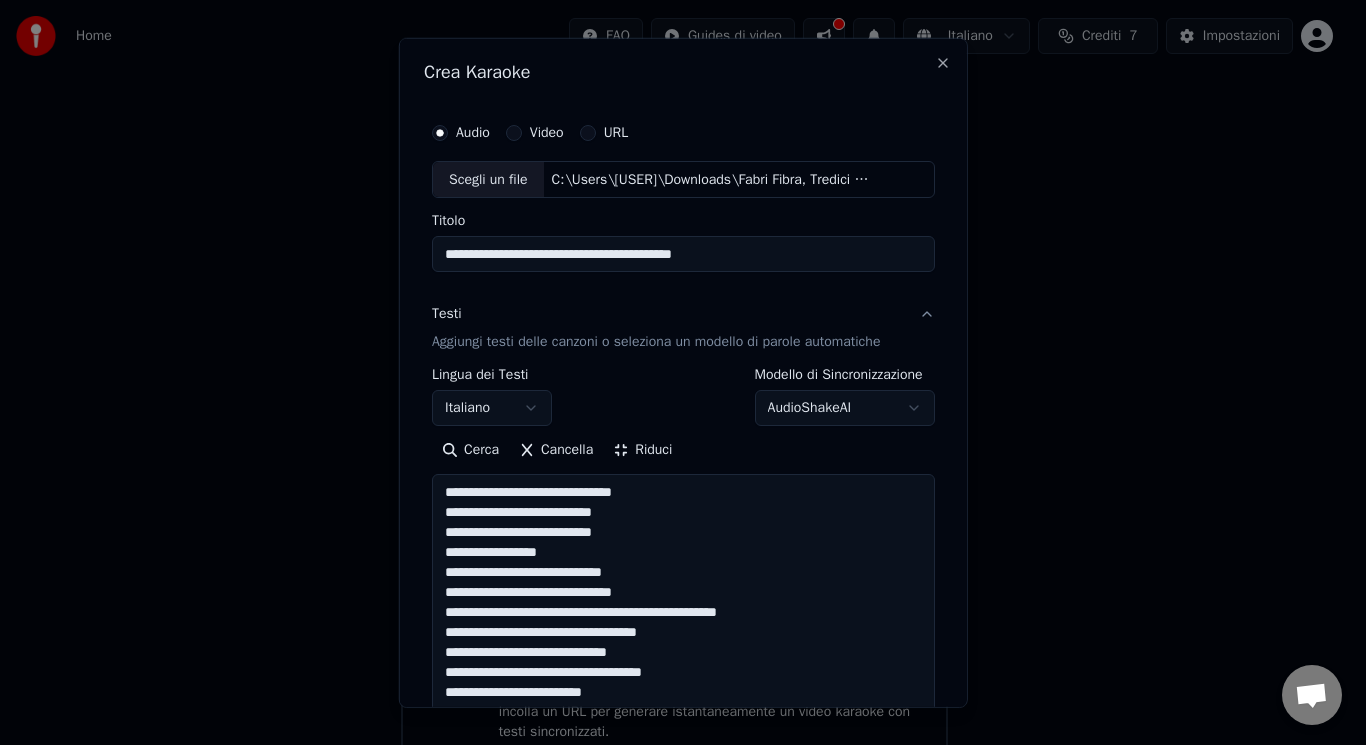 click at bounding box center [683, 1301] 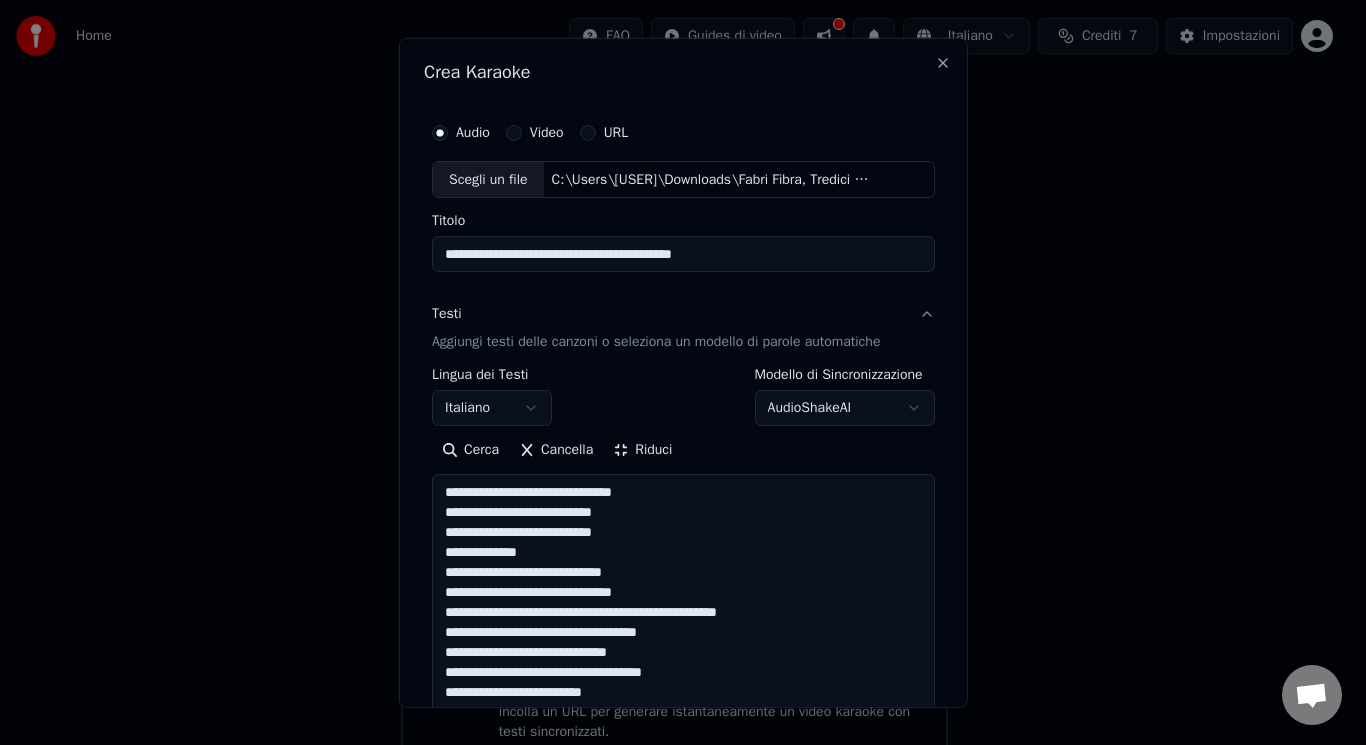 click at bounding box center [683, 1301] 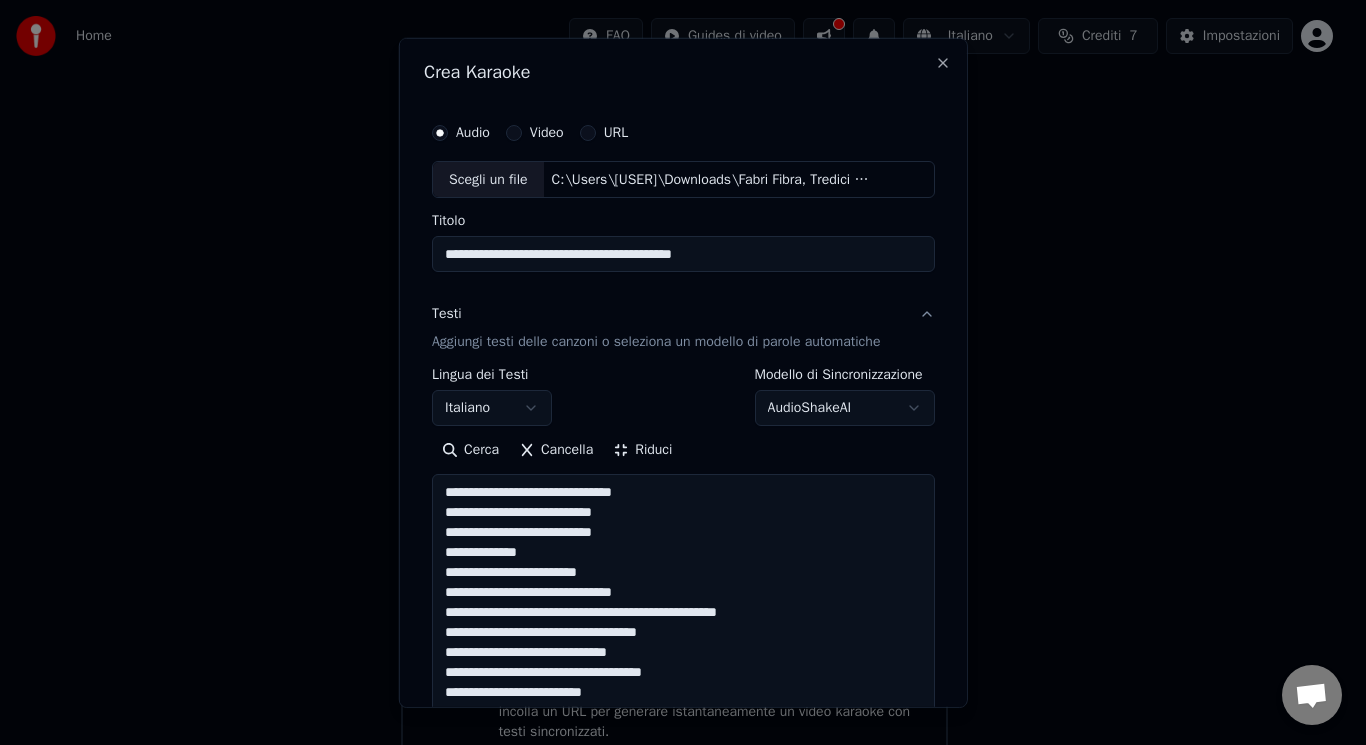 click at bounding box center (683, 1301) 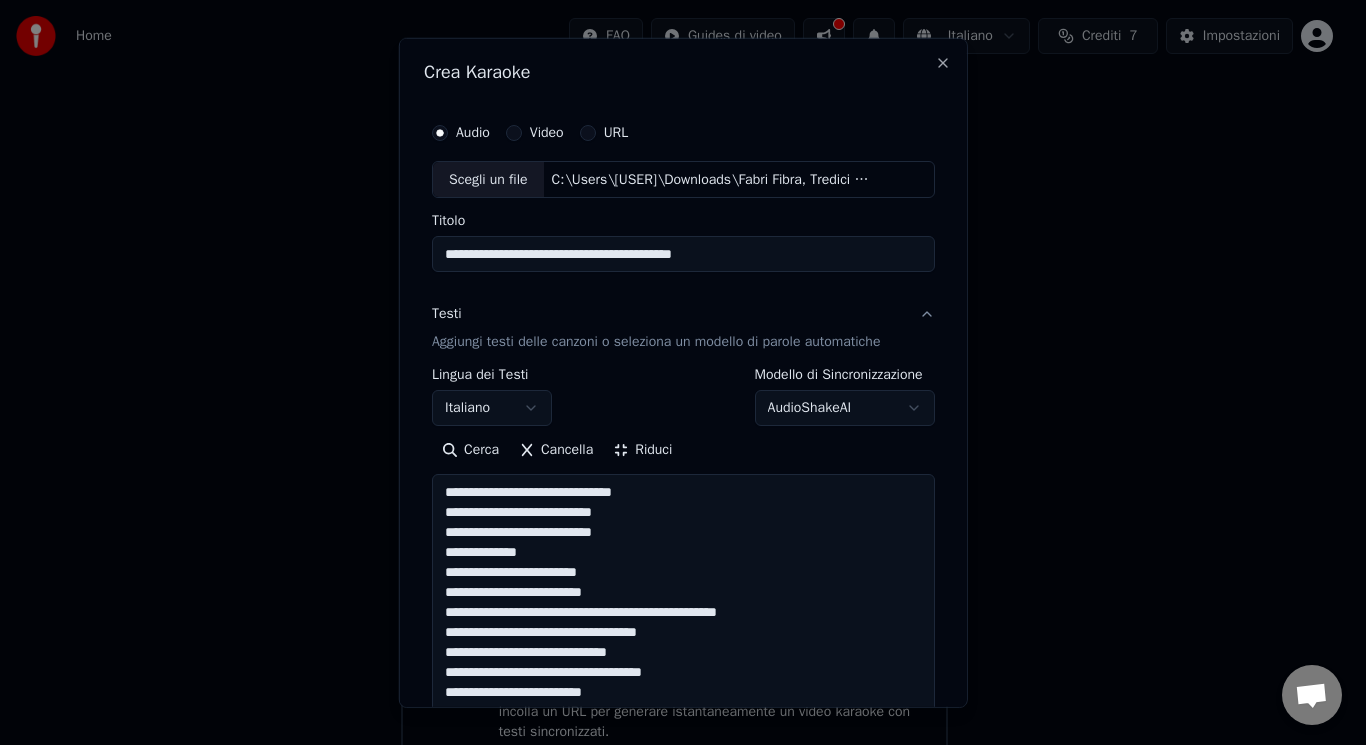 click at bounding box center (683, 1301) 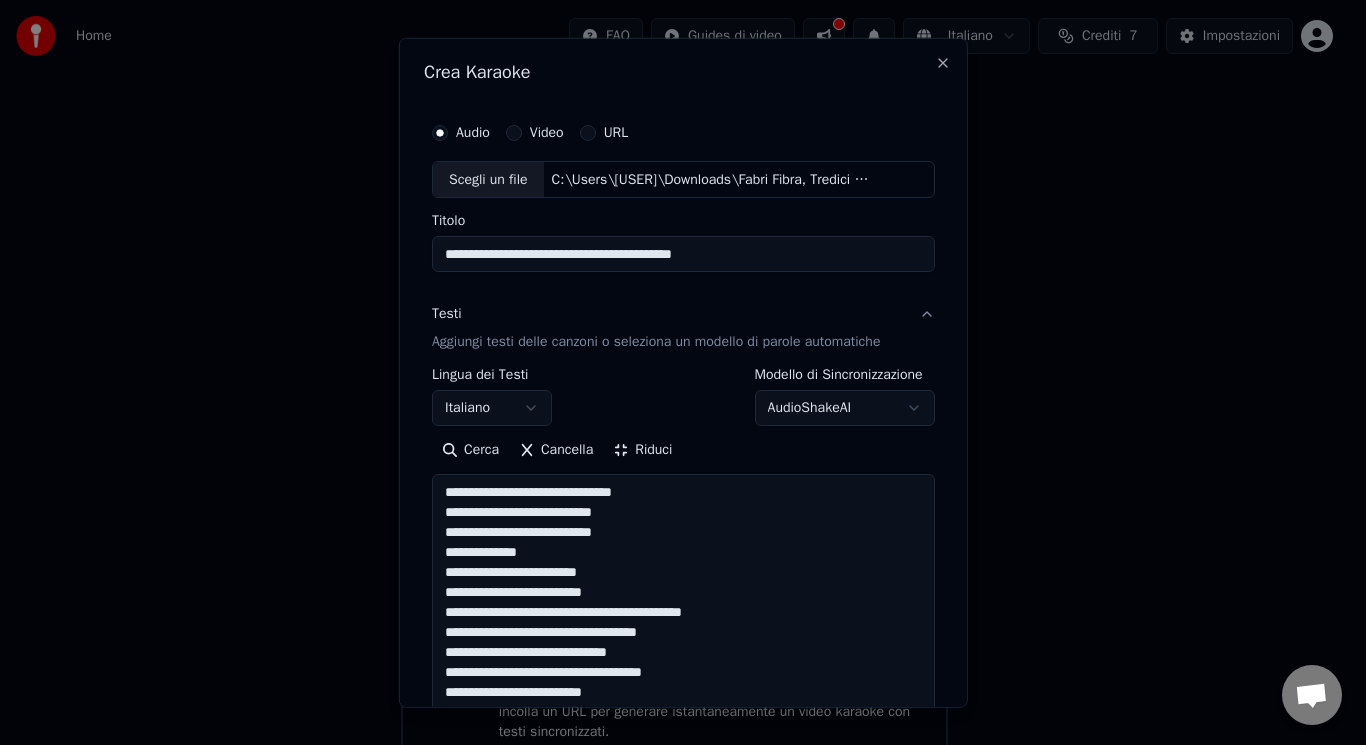 click at bounding box center [683, 1301] 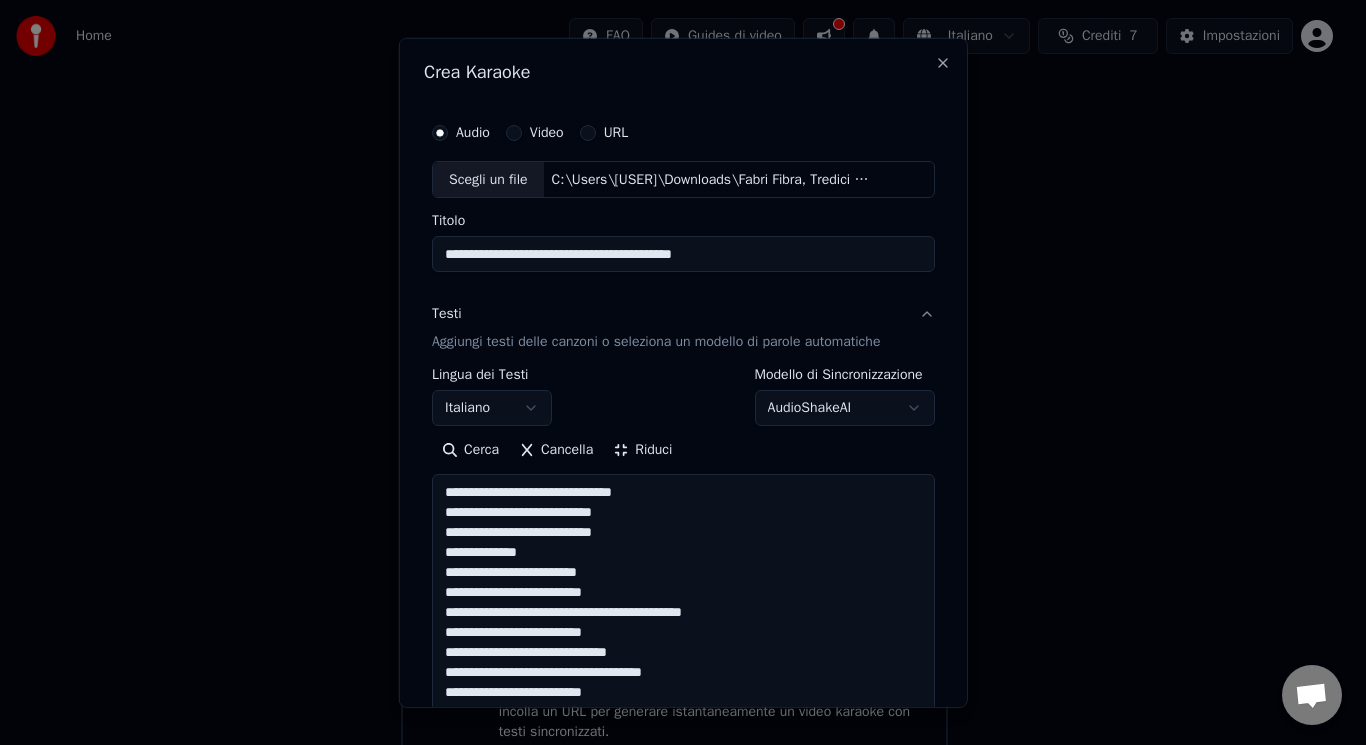 drag, startPoint x: 681, startPoint y: 675, endPoint x: 589, endPoint y: 672, distance: 92.0489 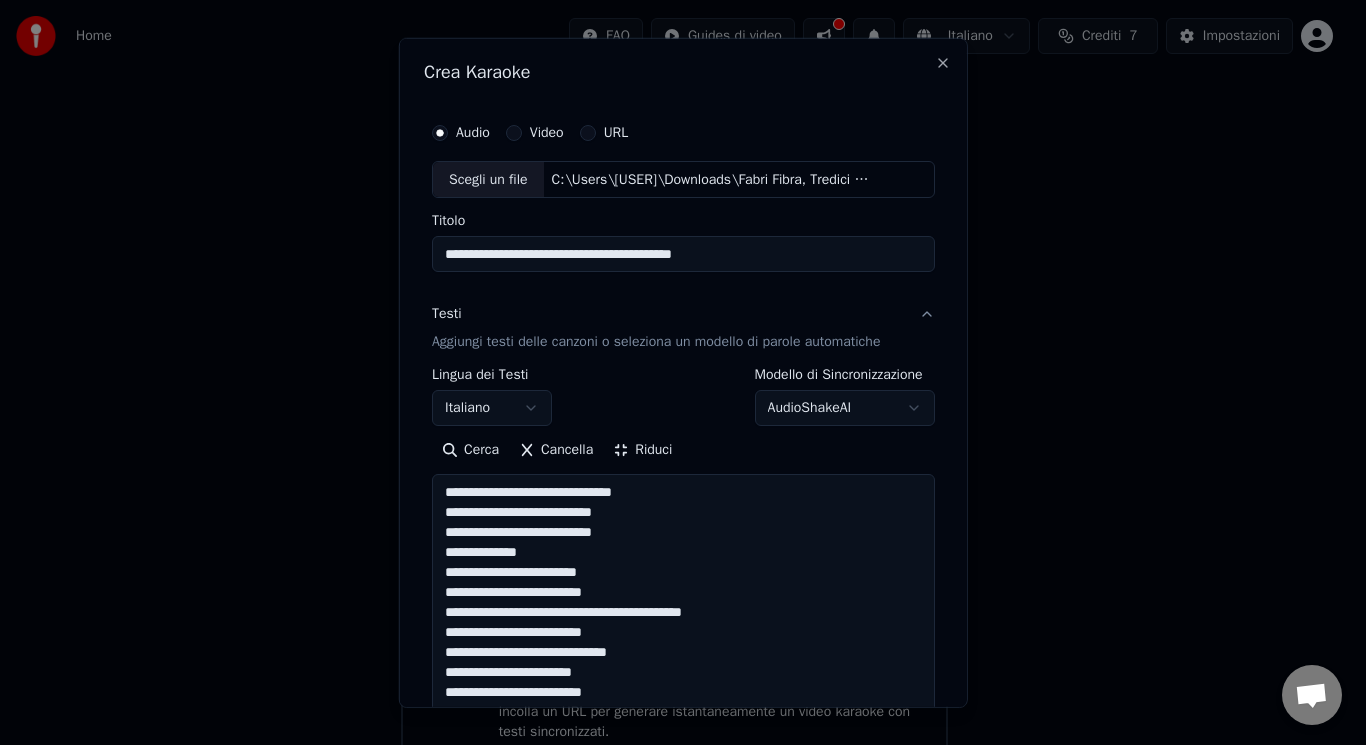 drag, startPoint x: 634, startPoint y: 652, endPoint x: 561, endPoint y: 653, distance: 73.00685 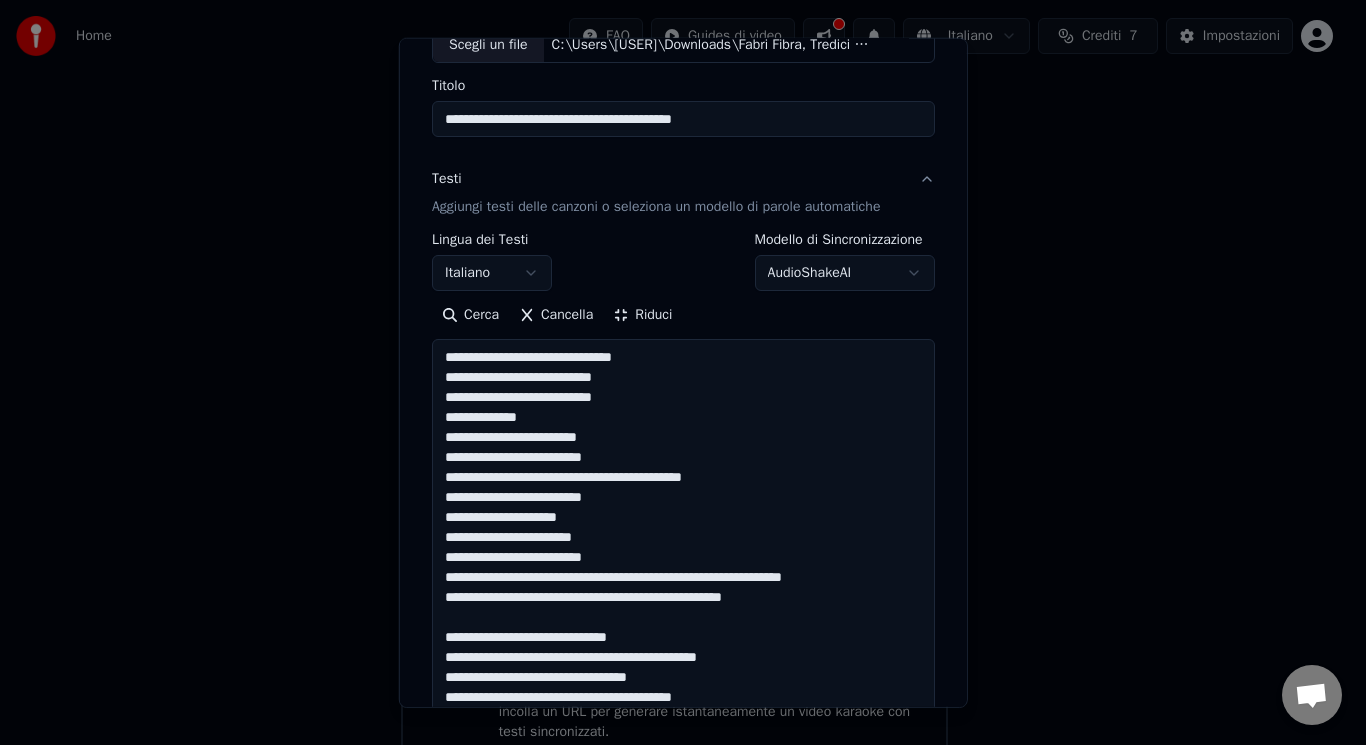 scroll, scrollTop: 155, scrollLeft: 0, axis: vertical 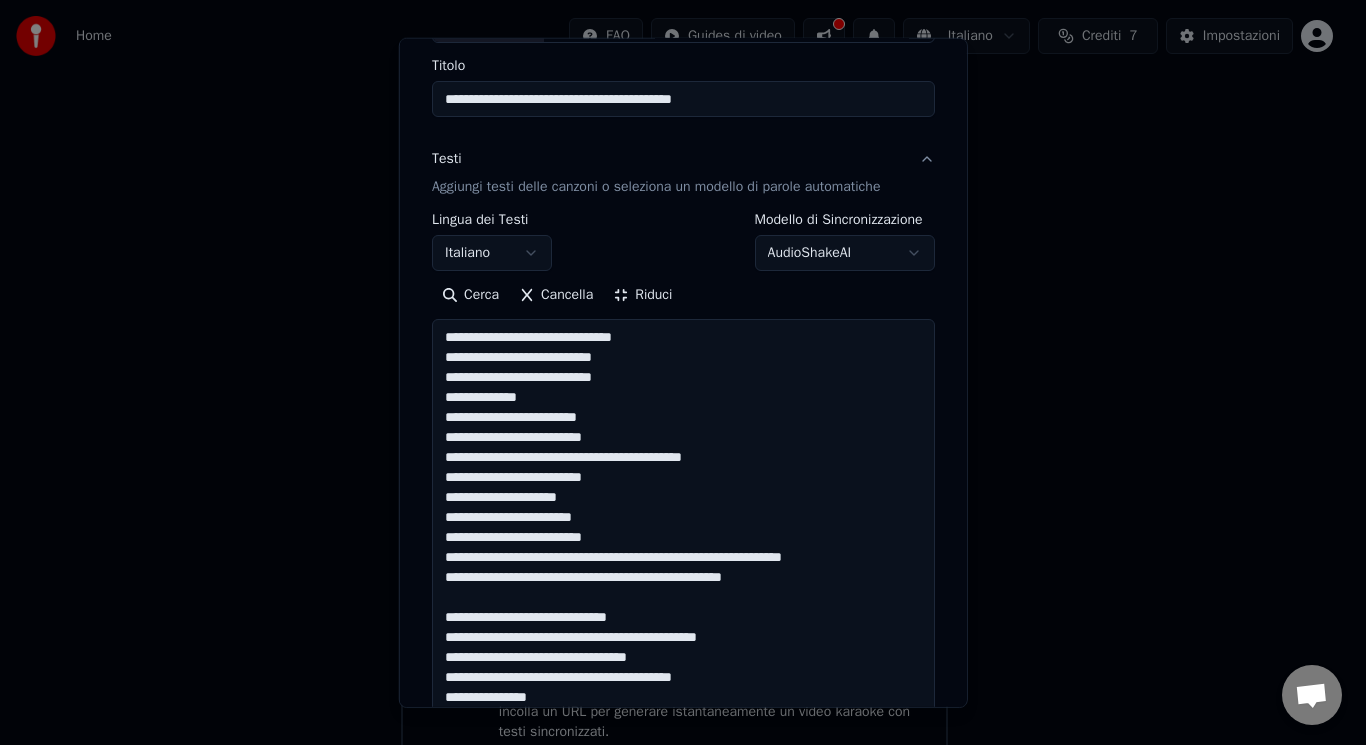 click at bounding box center [683, 1146] 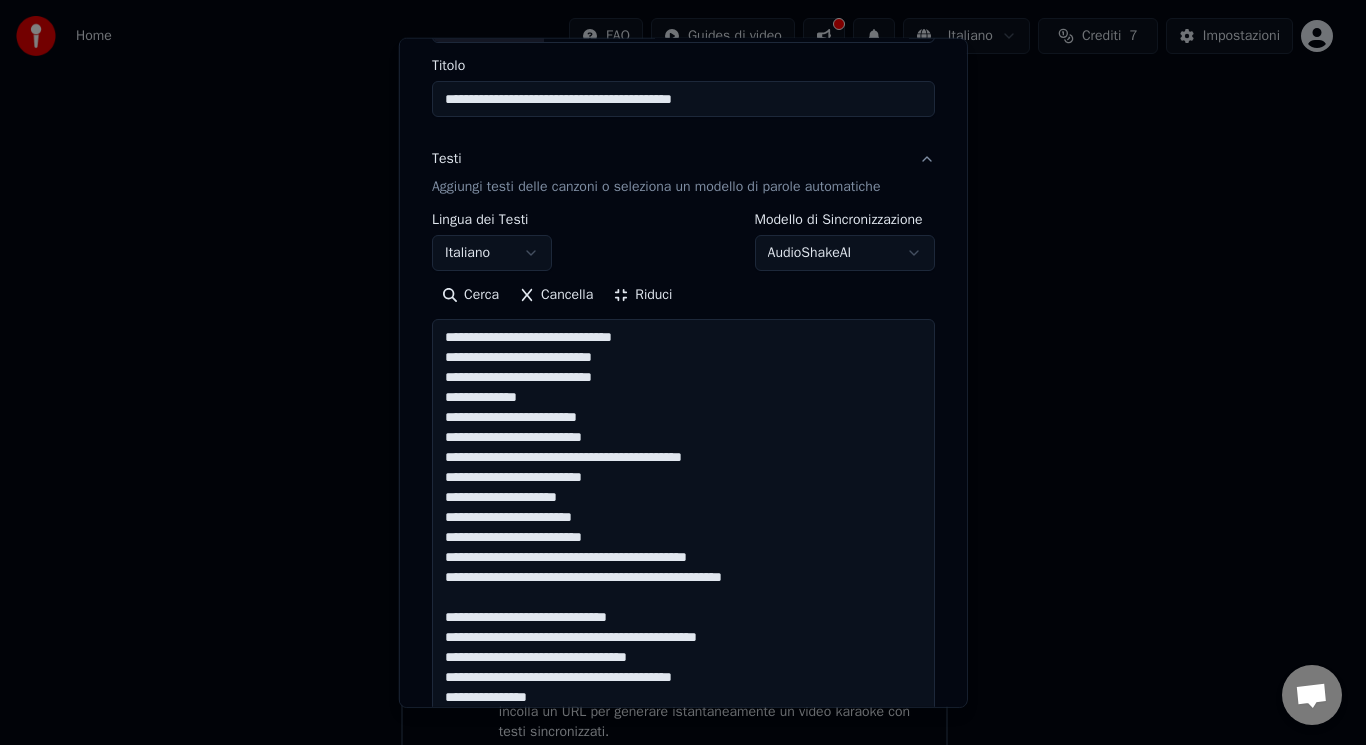drag, startPoint x: 631, startPoint y: 611, endPoint x: 442, endPoint y: 589, distance: 190.27611 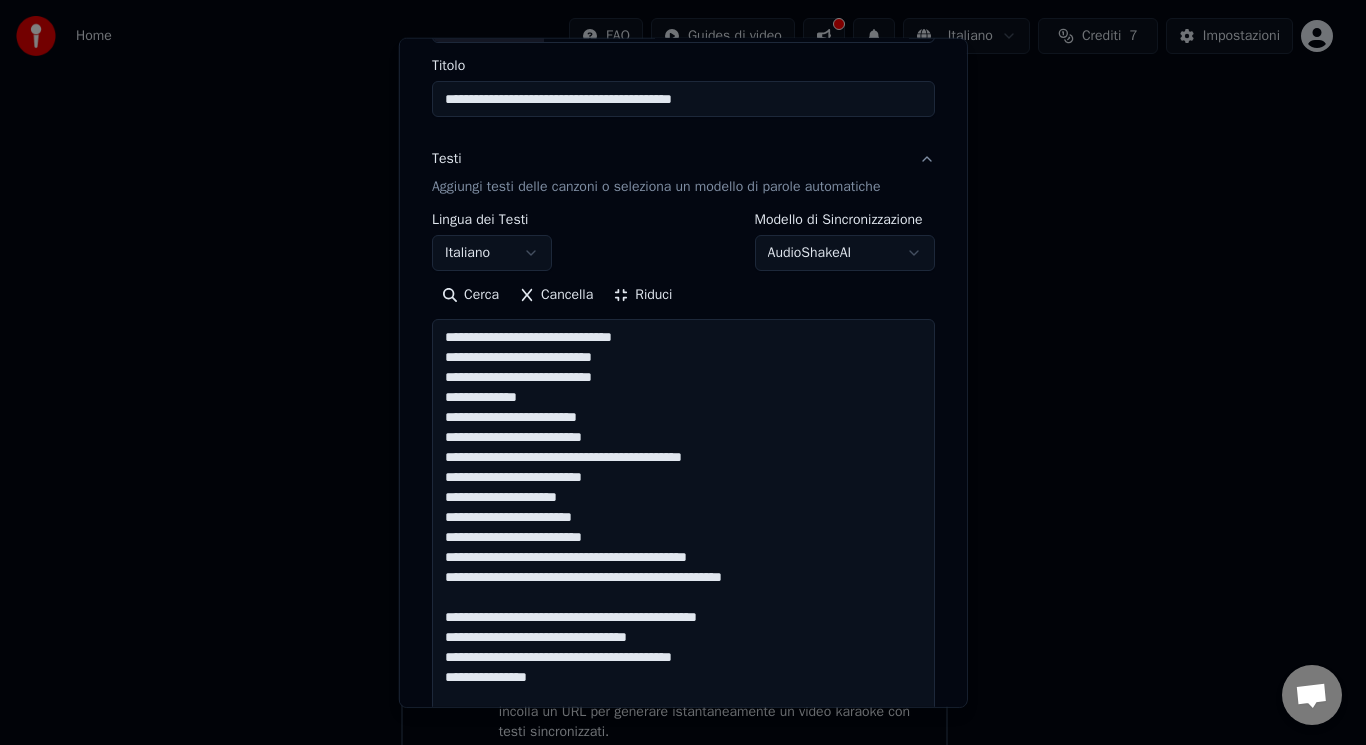 scroll, scrollTop: 255, scrollLeft: 0, axis: vertical 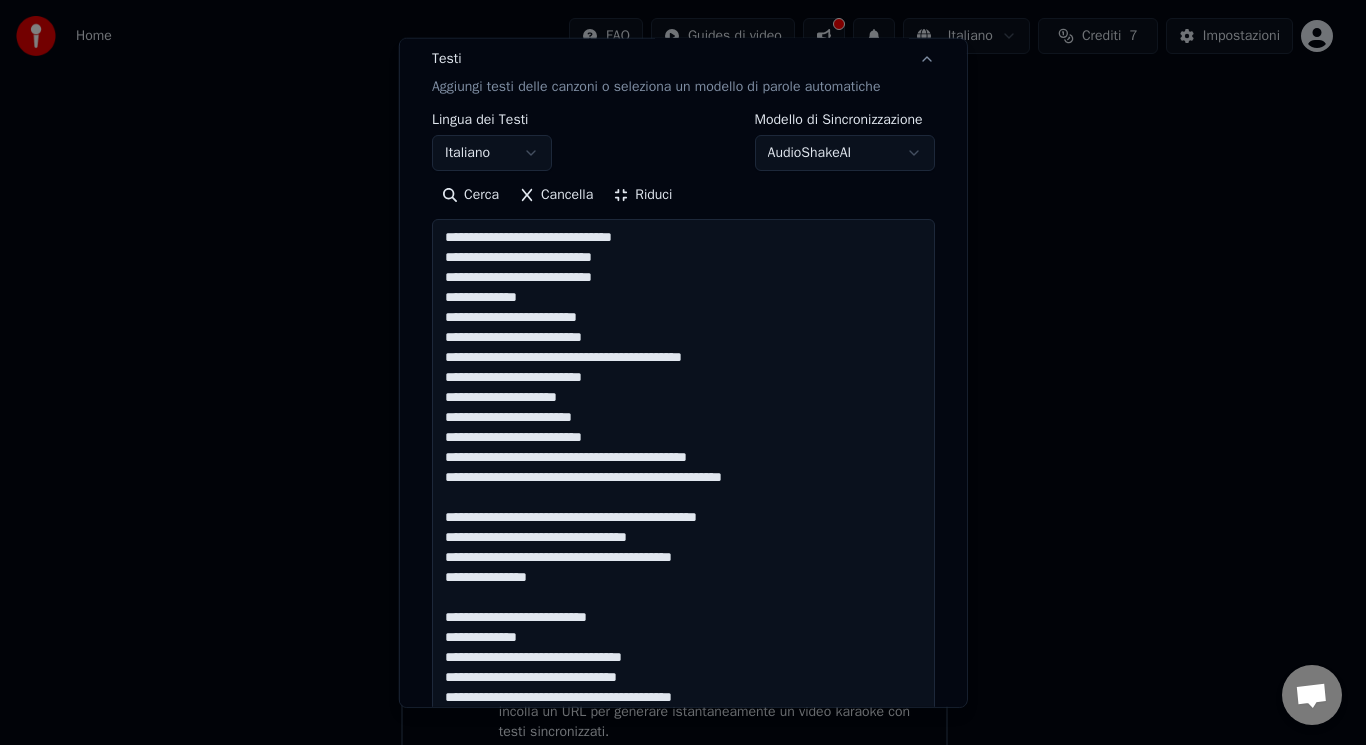 drag, startPoint x: 596, startPoint y: 618, endPoint x: 426, endPoint y: 597, distance: 171.29214 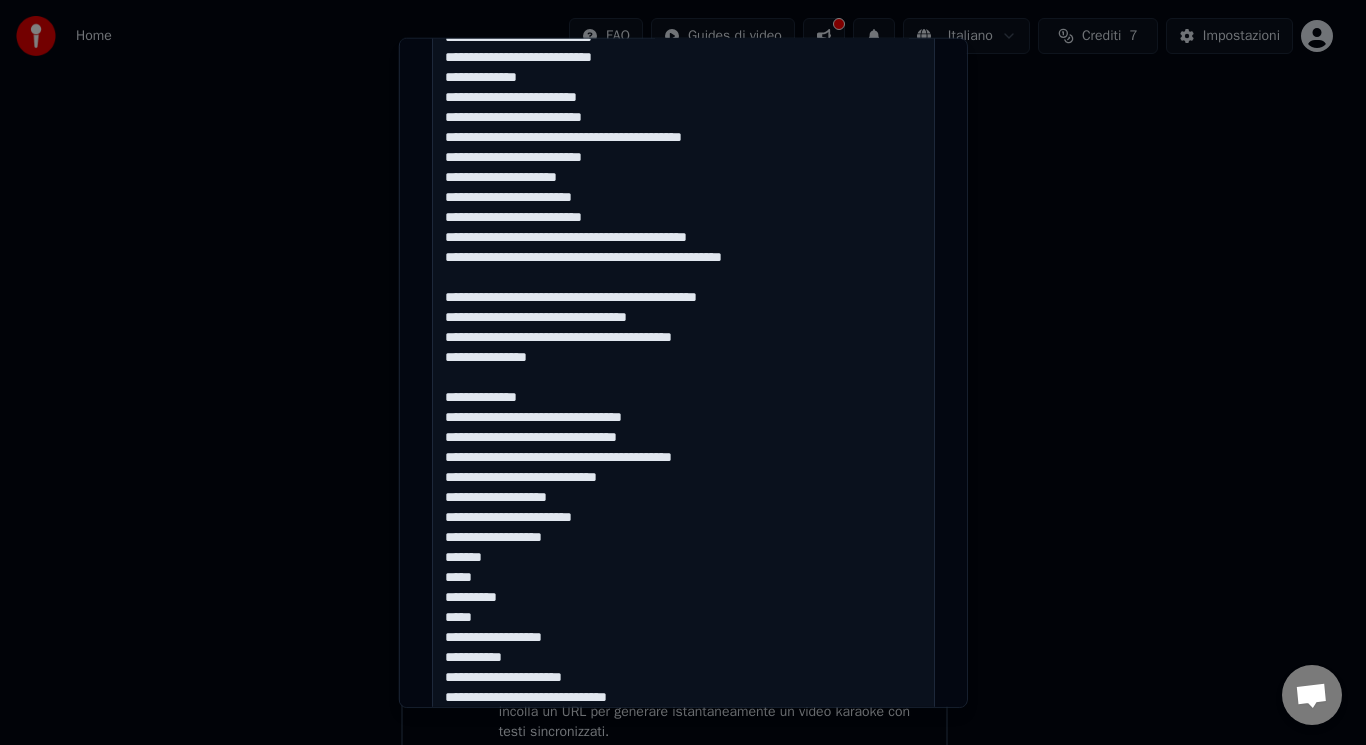scroll, scrollTop: 495, scrollLeft: 0, axis: vertical 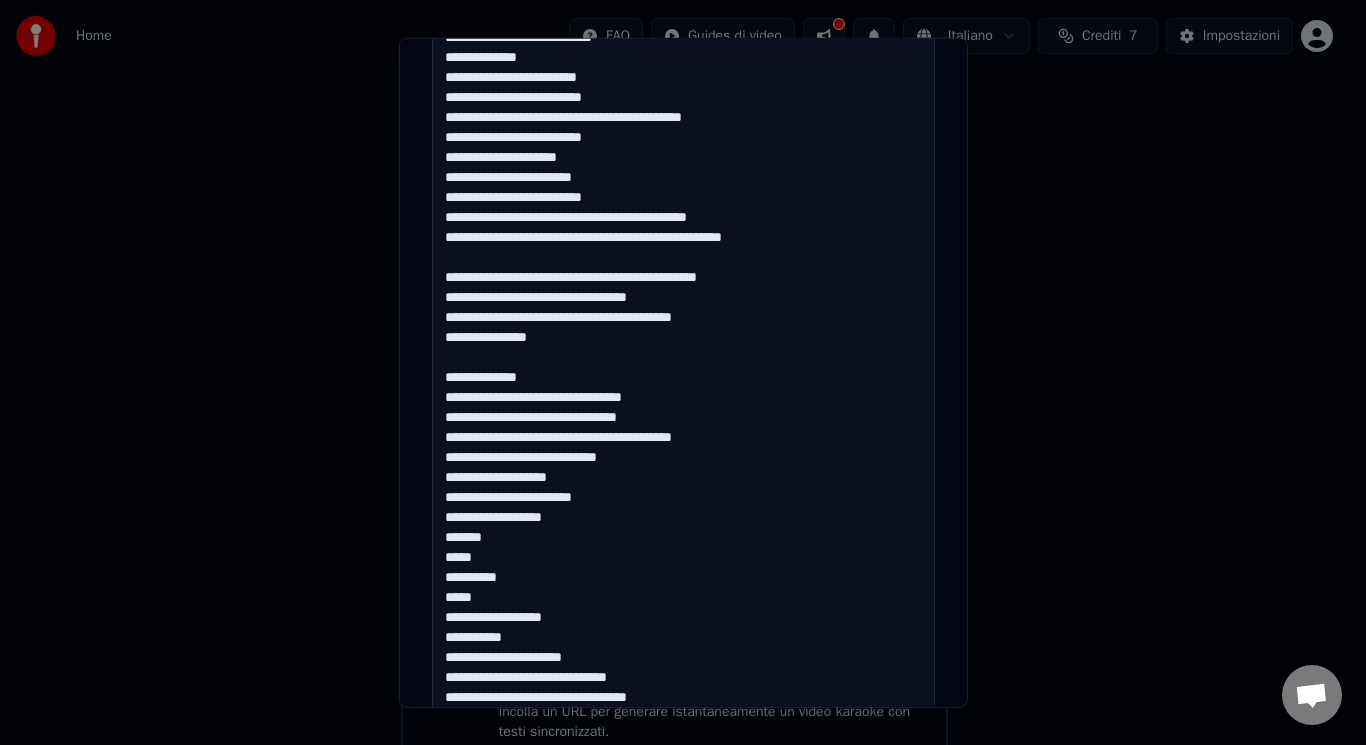 drag, startPoint x: 585, startPoint y: 654, endPoint x: 437, endPoint y: 483, distance: 226.1526 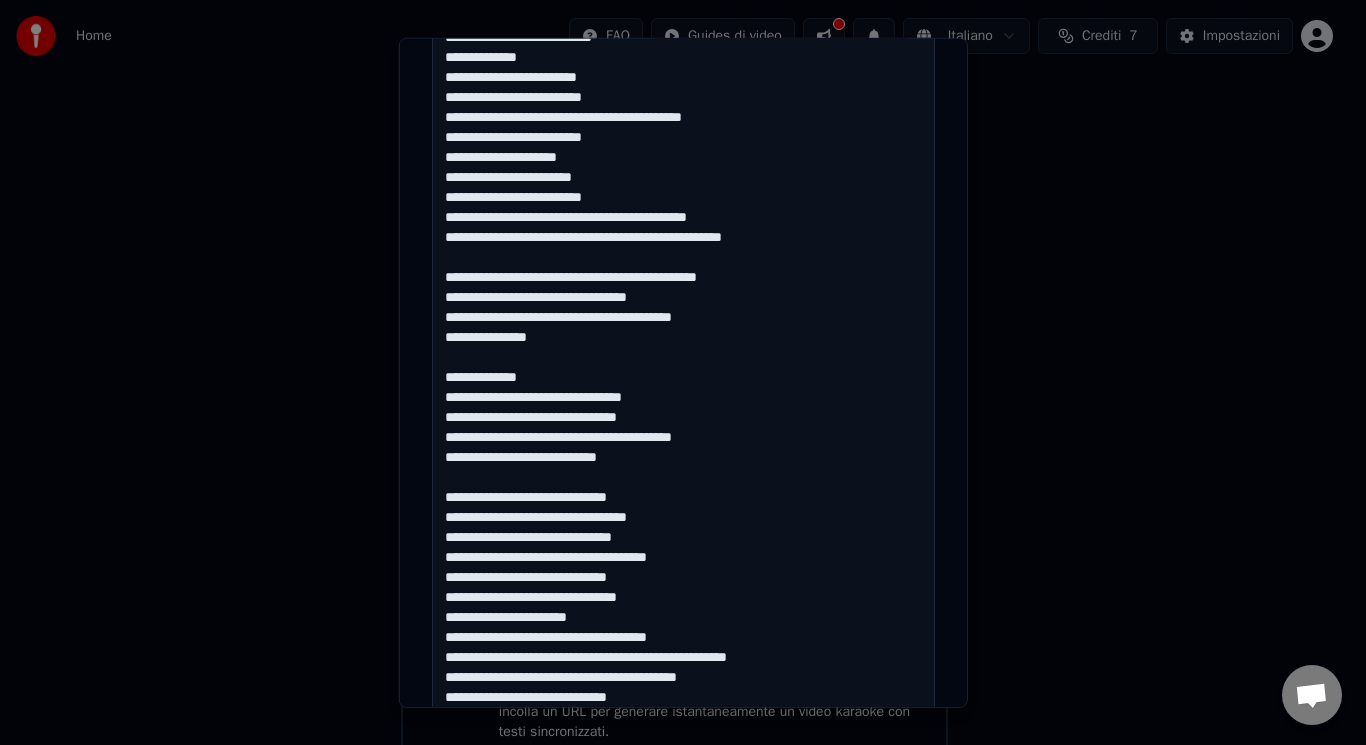 click at bounding box center (683, 806) 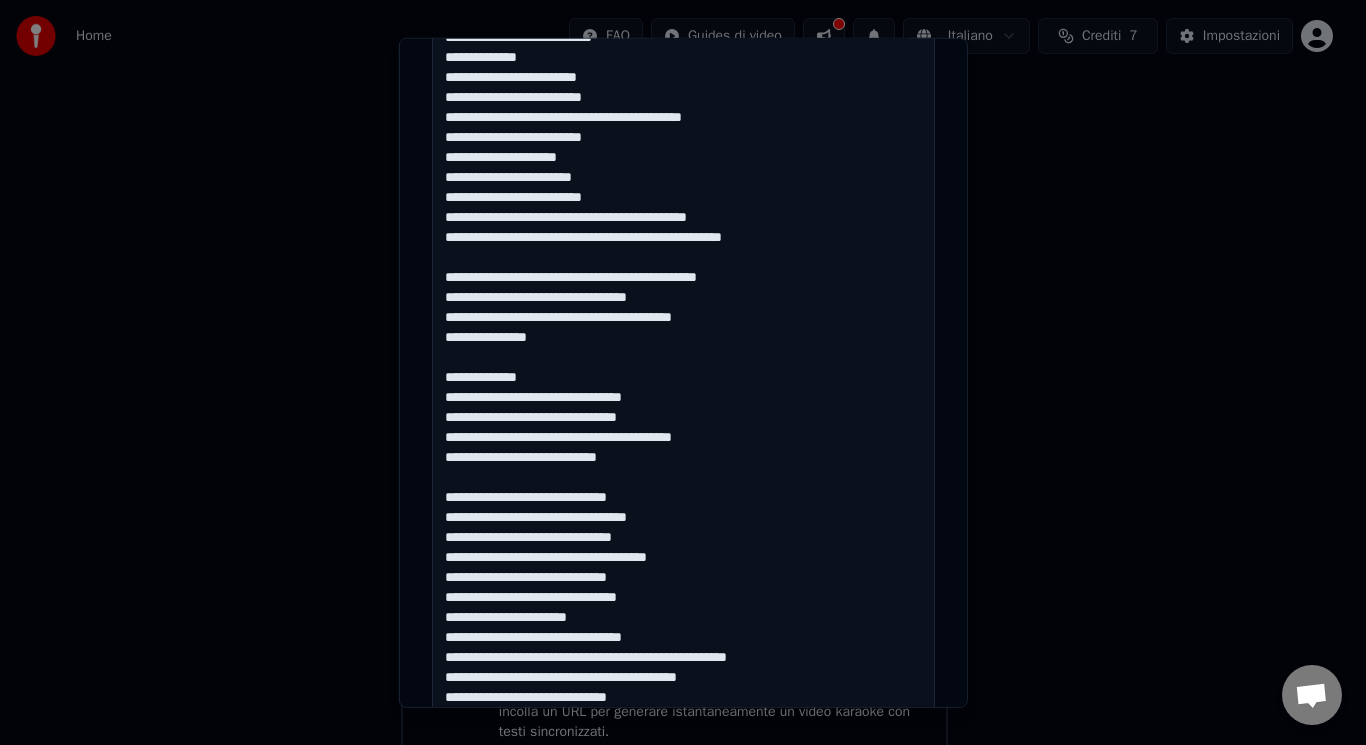 drag, startPoint x: 788, startPoint y: 652, endPoint x: 731, endPoint y: 656, distance: 57.14018 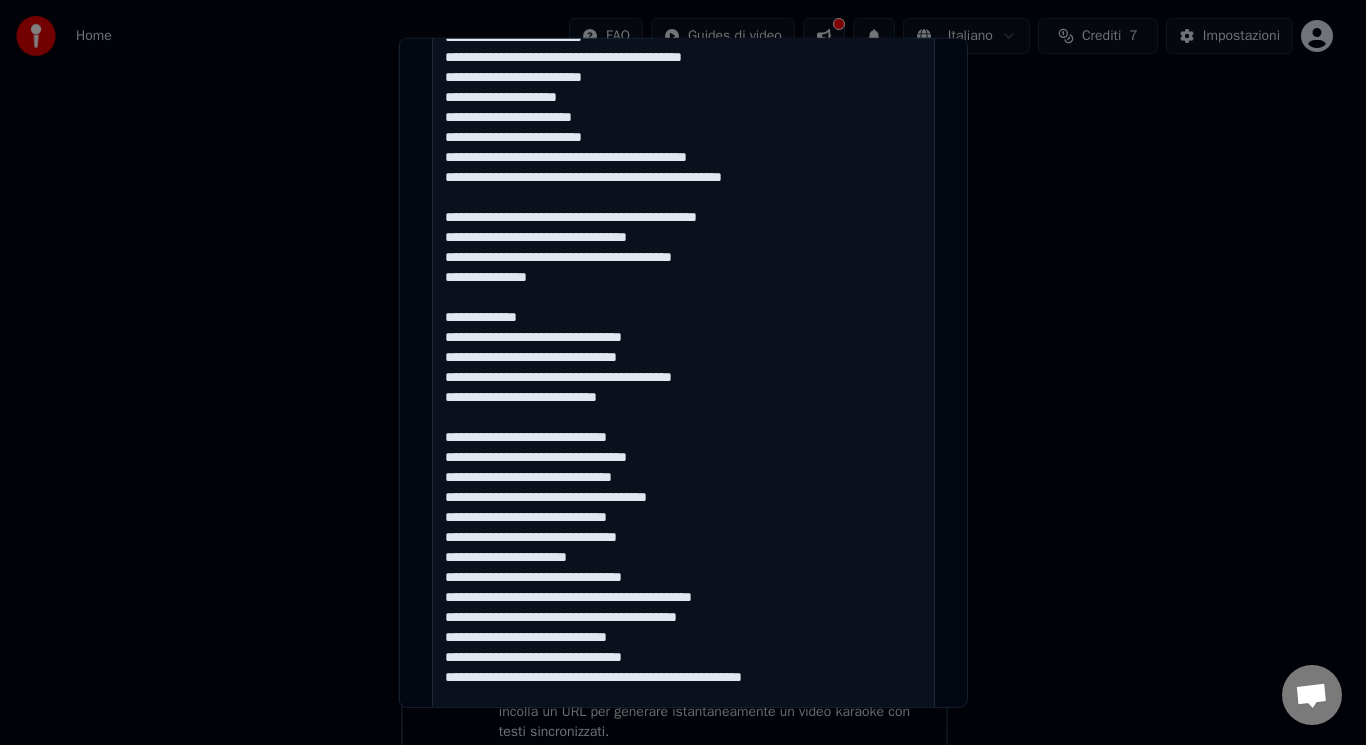 scroll, scrollTop: 575, scrollLeft: 0, axis: vertical 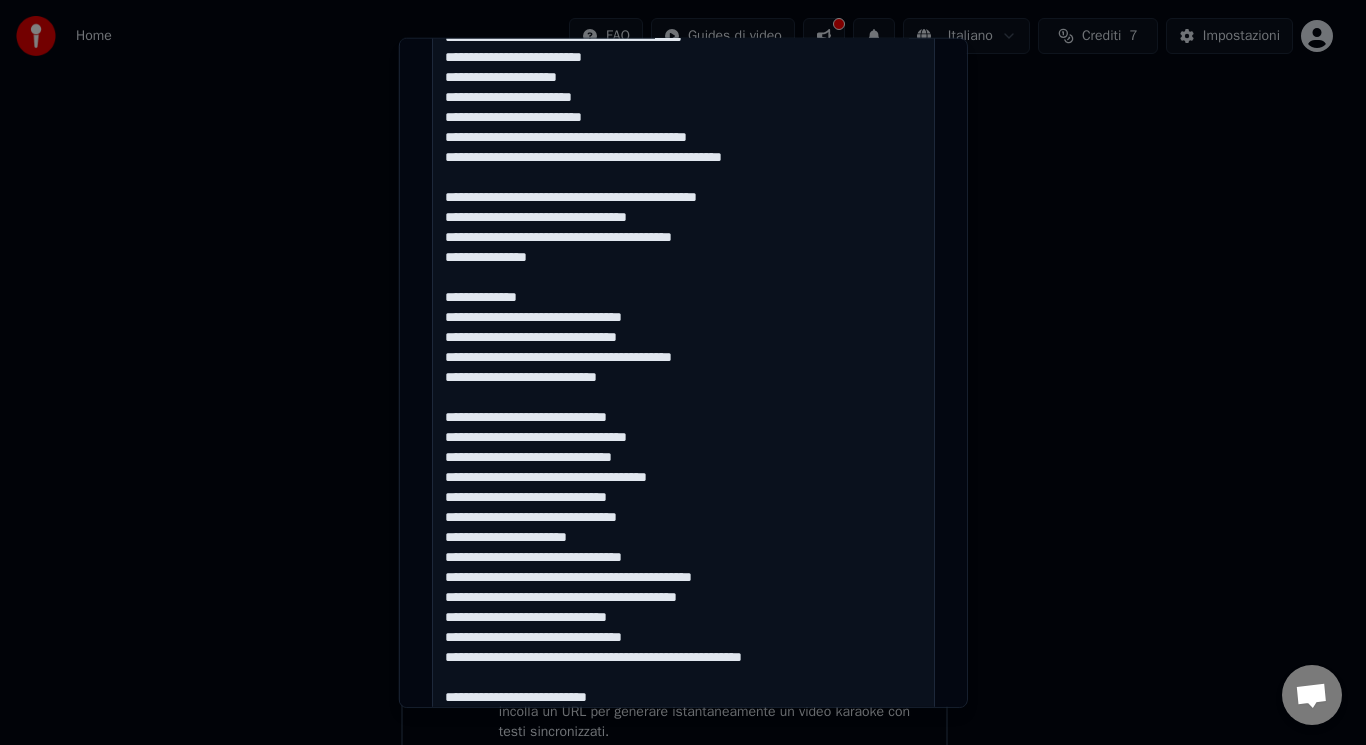 drag, startPoint x: 656, startPoint y: 635, endPoint x: 612, endPoint y: 635, distance: 44 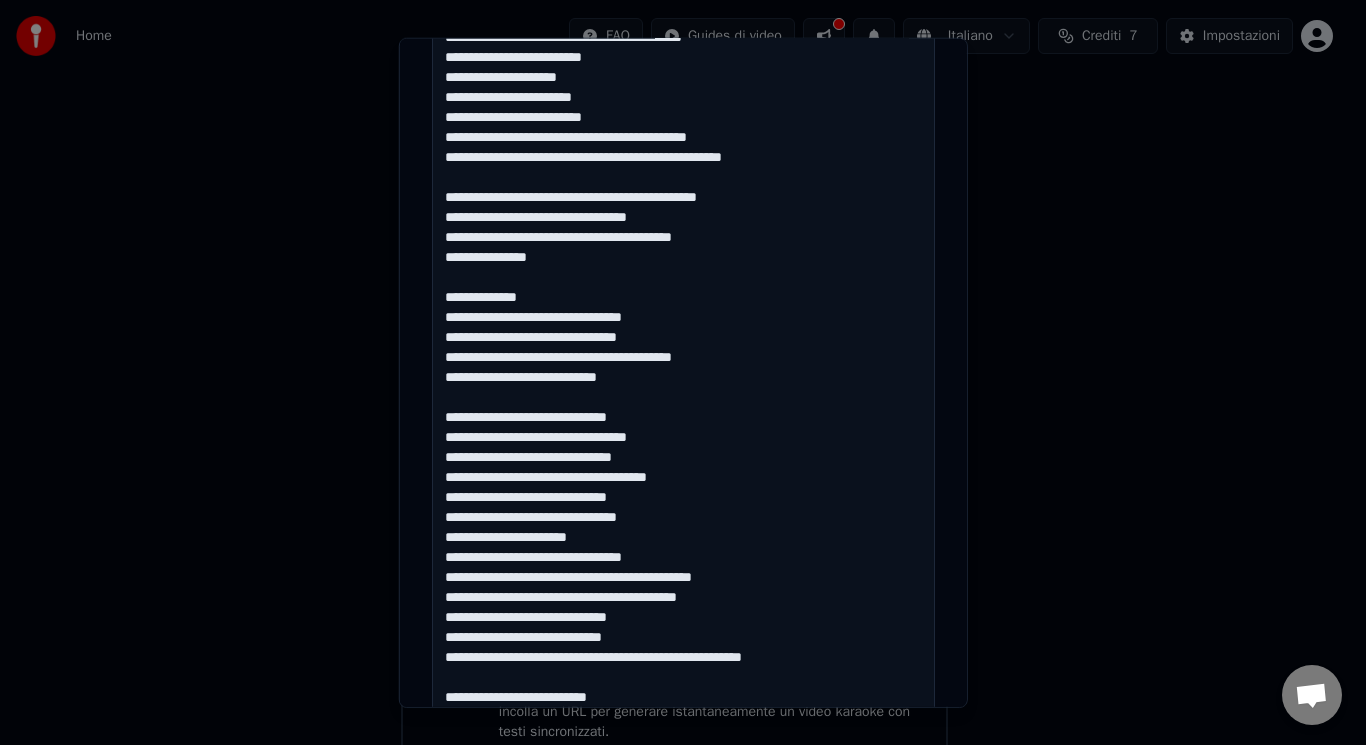 drag, startPoint x: 657, startPoint y: 615, endPoint x: 597, endPoint y: 614, distance: 60.00833 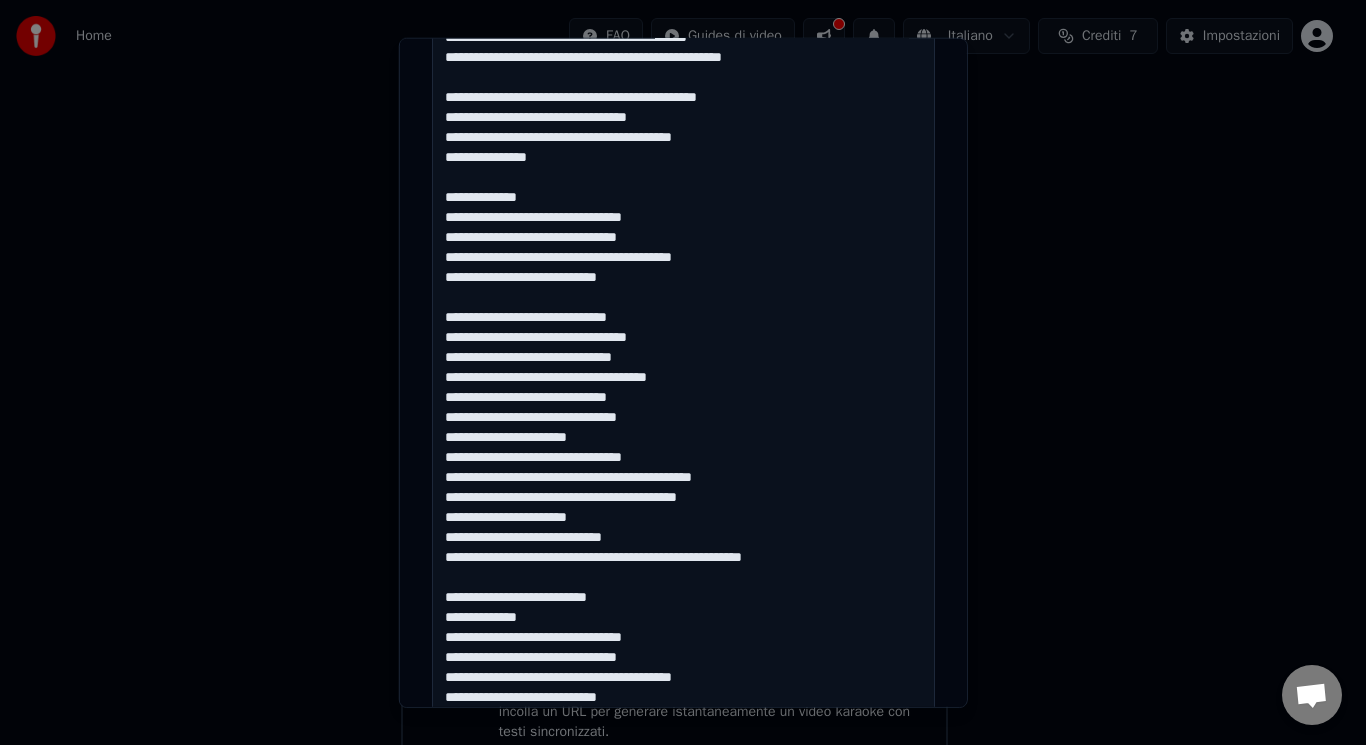 scroll, scrollTop: 695, scrollLeft: 0, axis: vertical 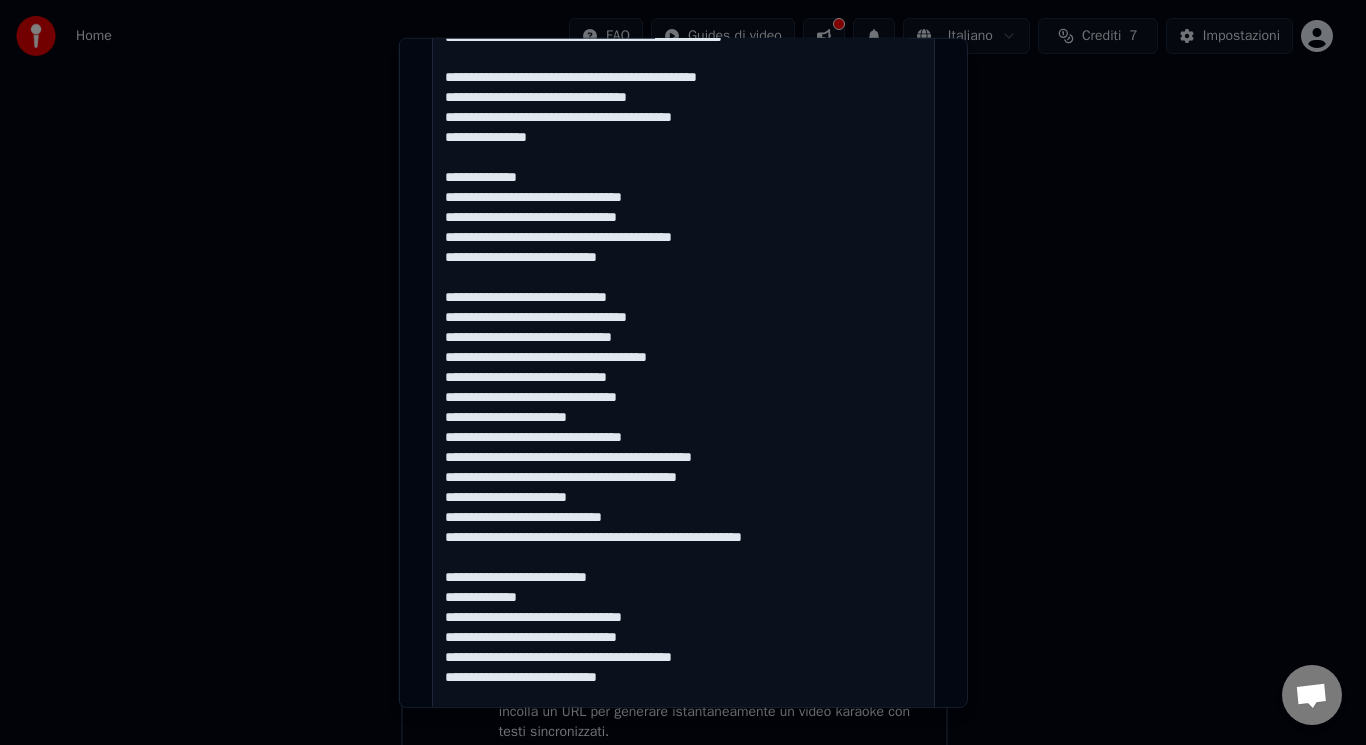 drag, startPoint x: 598, startPoint y: 579, endPoint x: 468, endPoint y: 551, distance: 132.9812 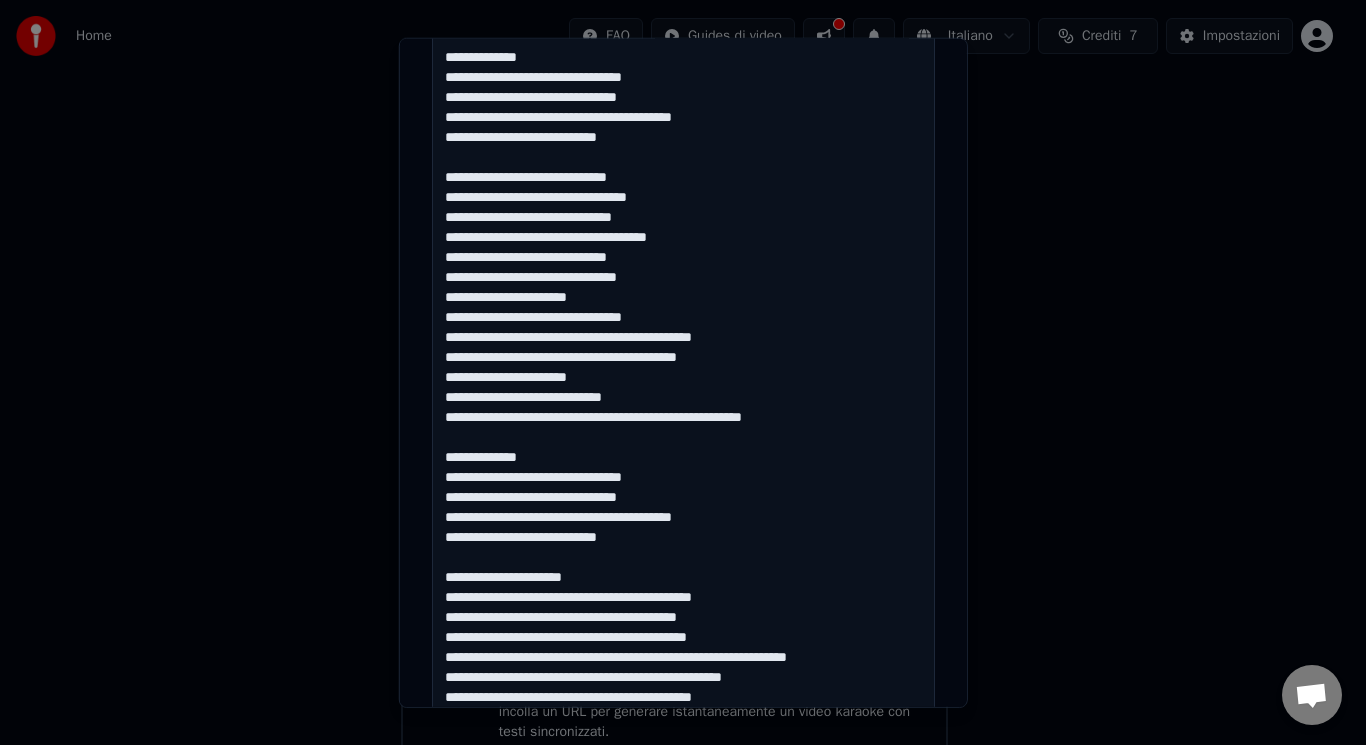 scroll, scrollTop: 855, scrollLeft: 0, axis: vertical 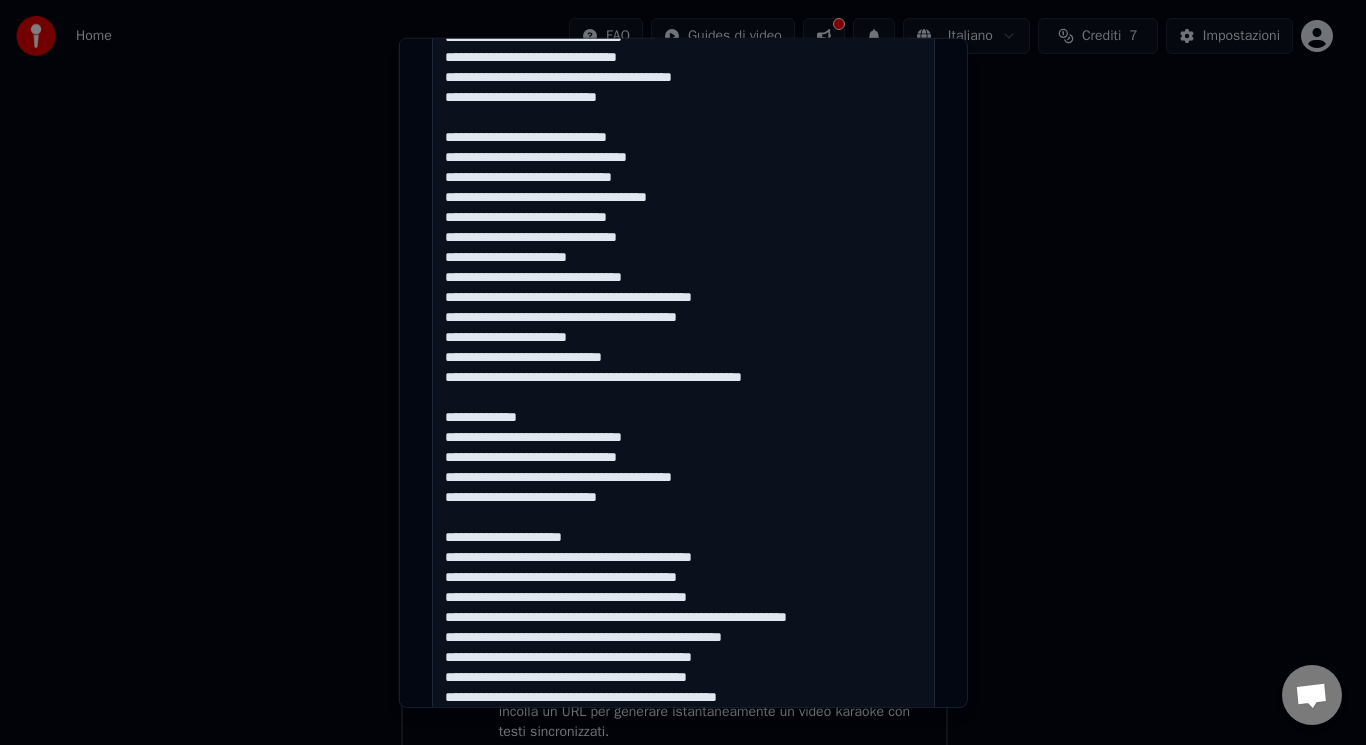 drag, startPoint x: 577, startPoint y: 528, endPoint x: 444, endPoint y: 516, distance: 133.54025 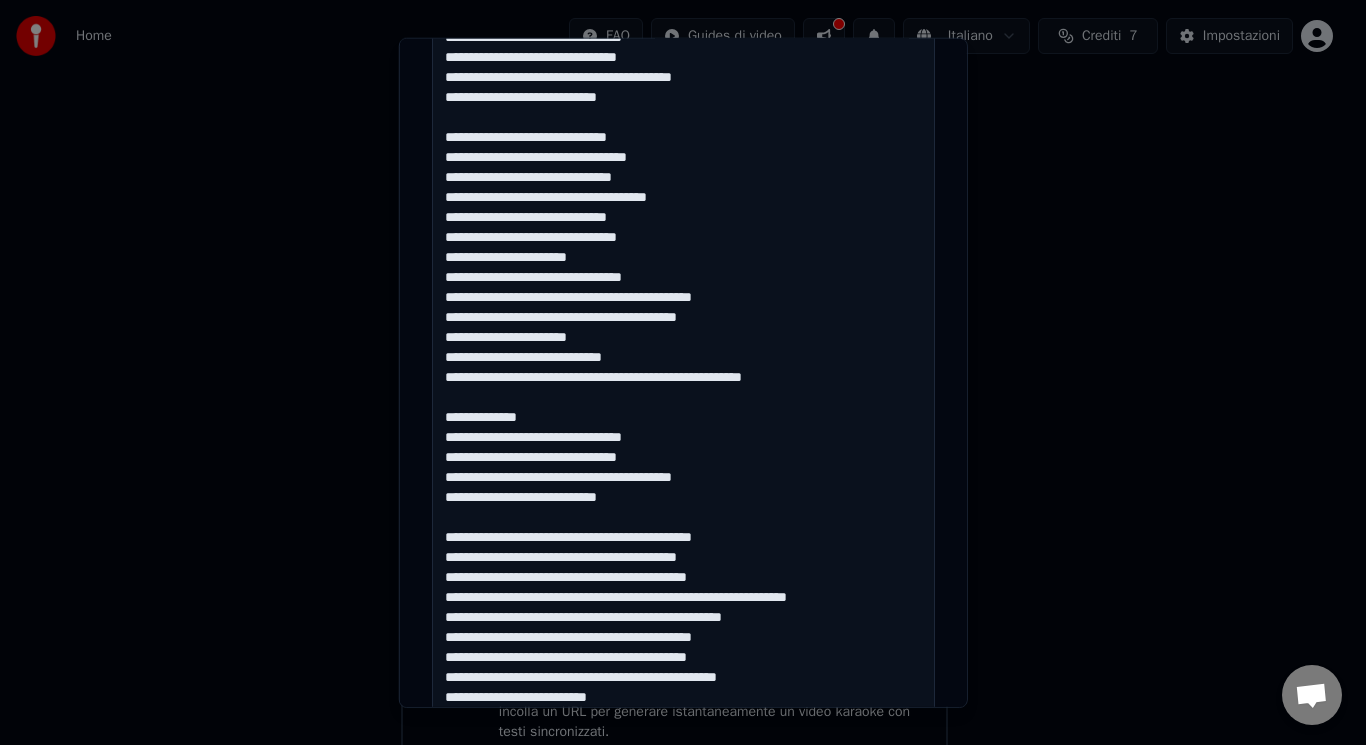 click at bounding box center [683, 446] 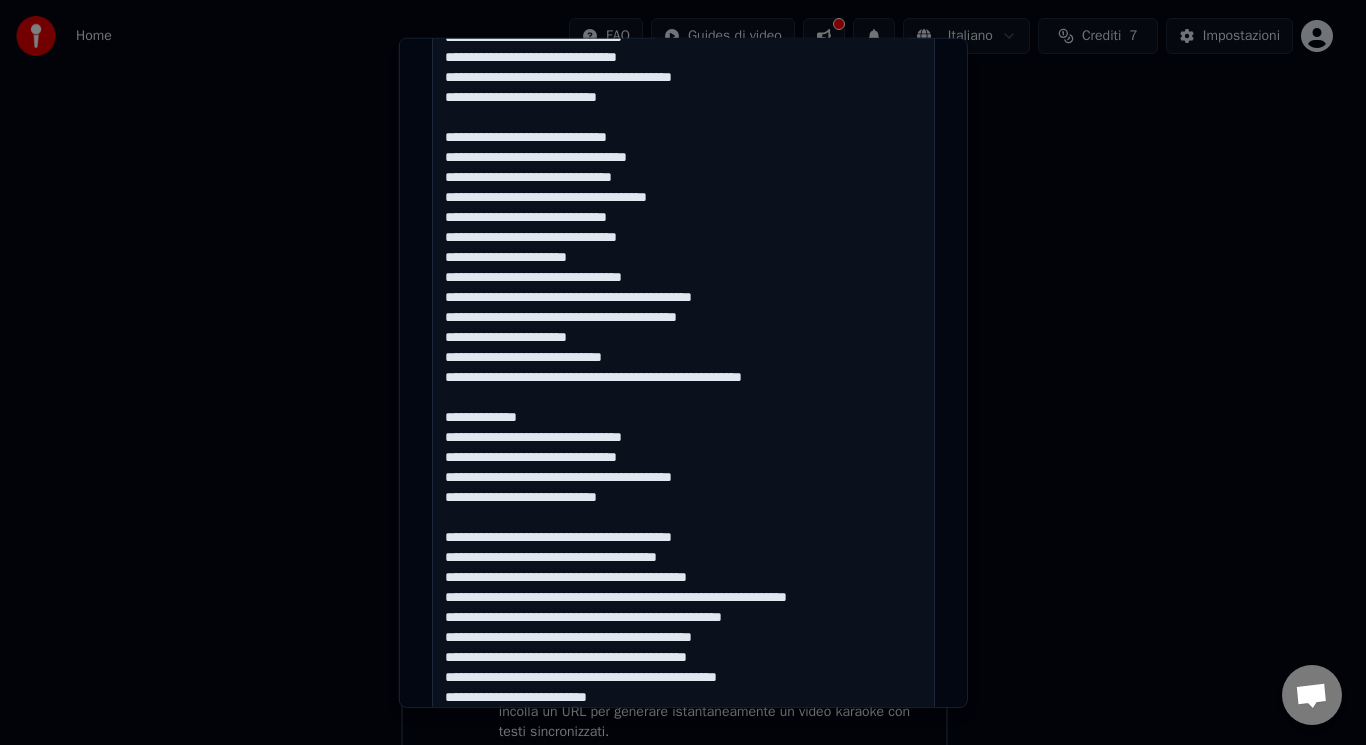 drag, startPoint x: 568, startPoint y: 594, endPoint x: 627, endPoint y: 601, distance: 59.413803 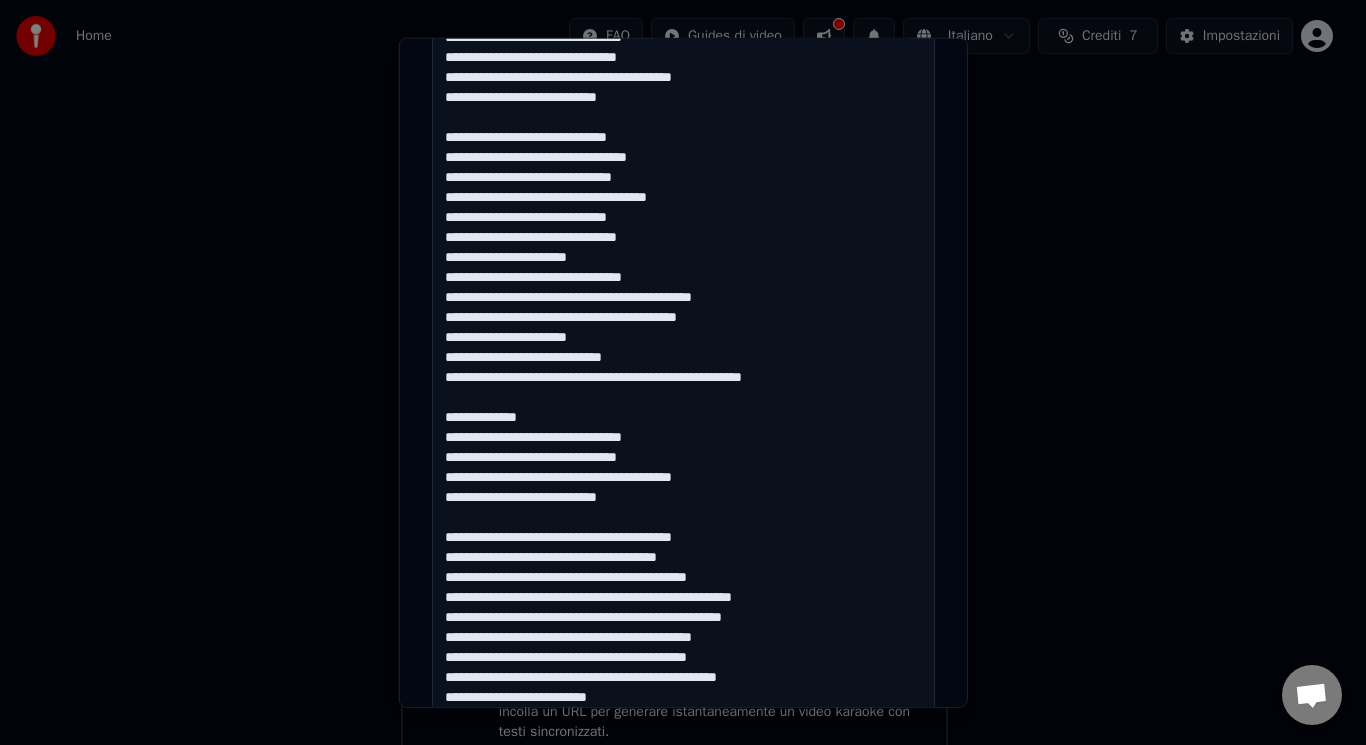drag, startPoint x: 804, startPoint y: 598, endPoint x: 709, endPoint y: 596, distance: 95.02105 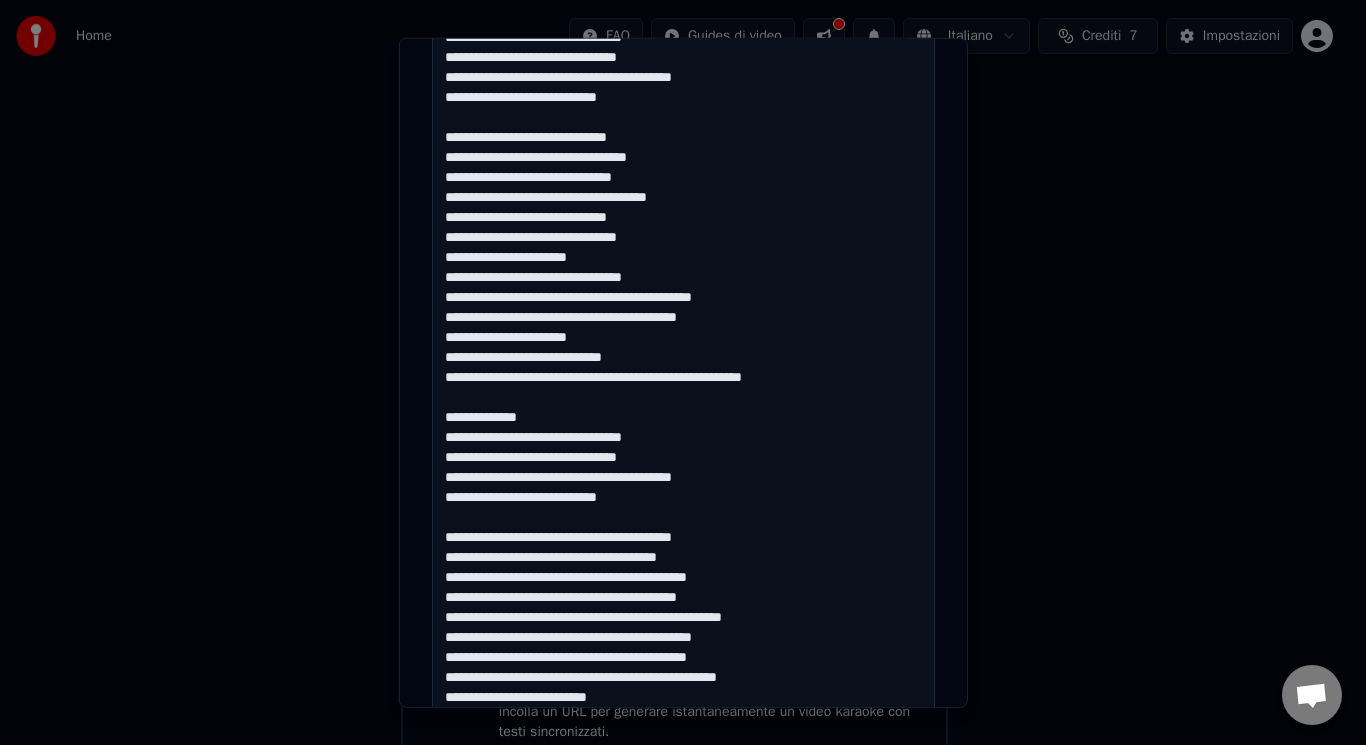 click at bounding box center (683, 446) 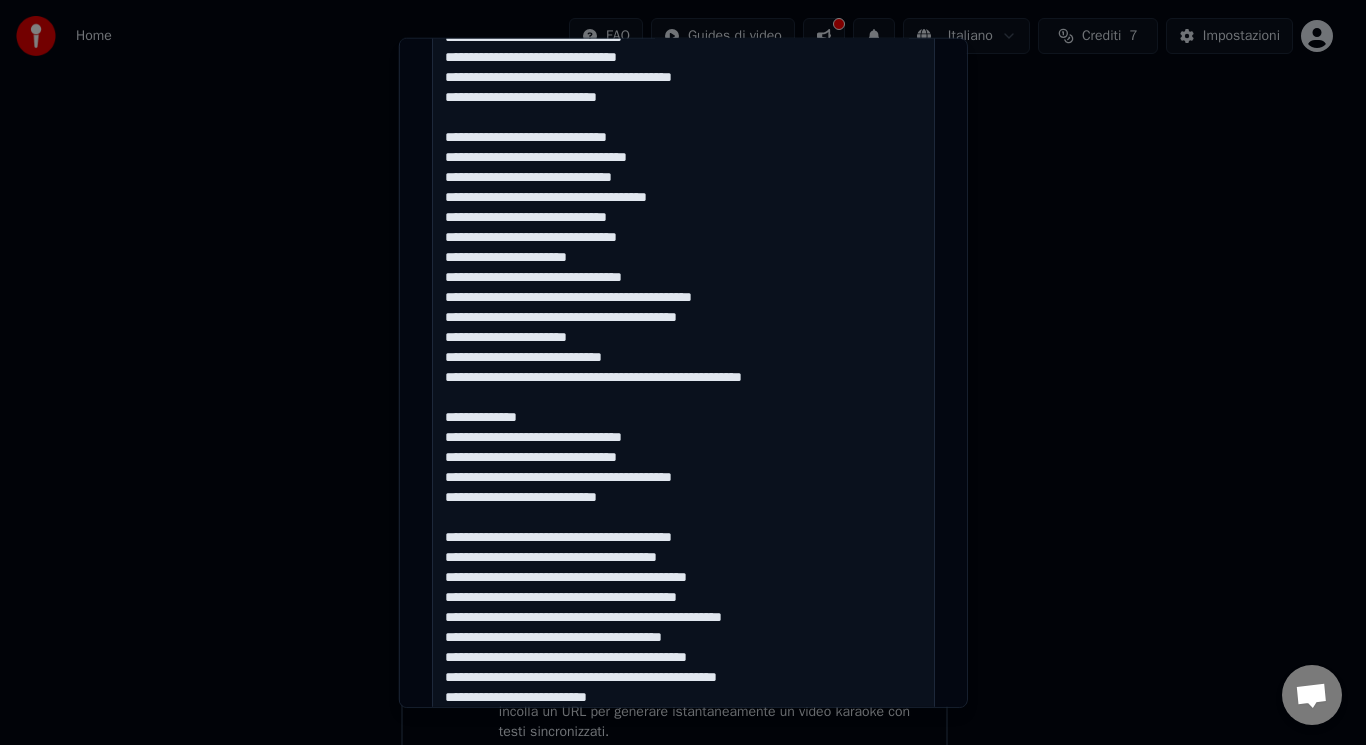 drag, startPoint x: 780, startPoint y: 683, endPoint x: 706, endPoint y: 682, distance: 74.00676 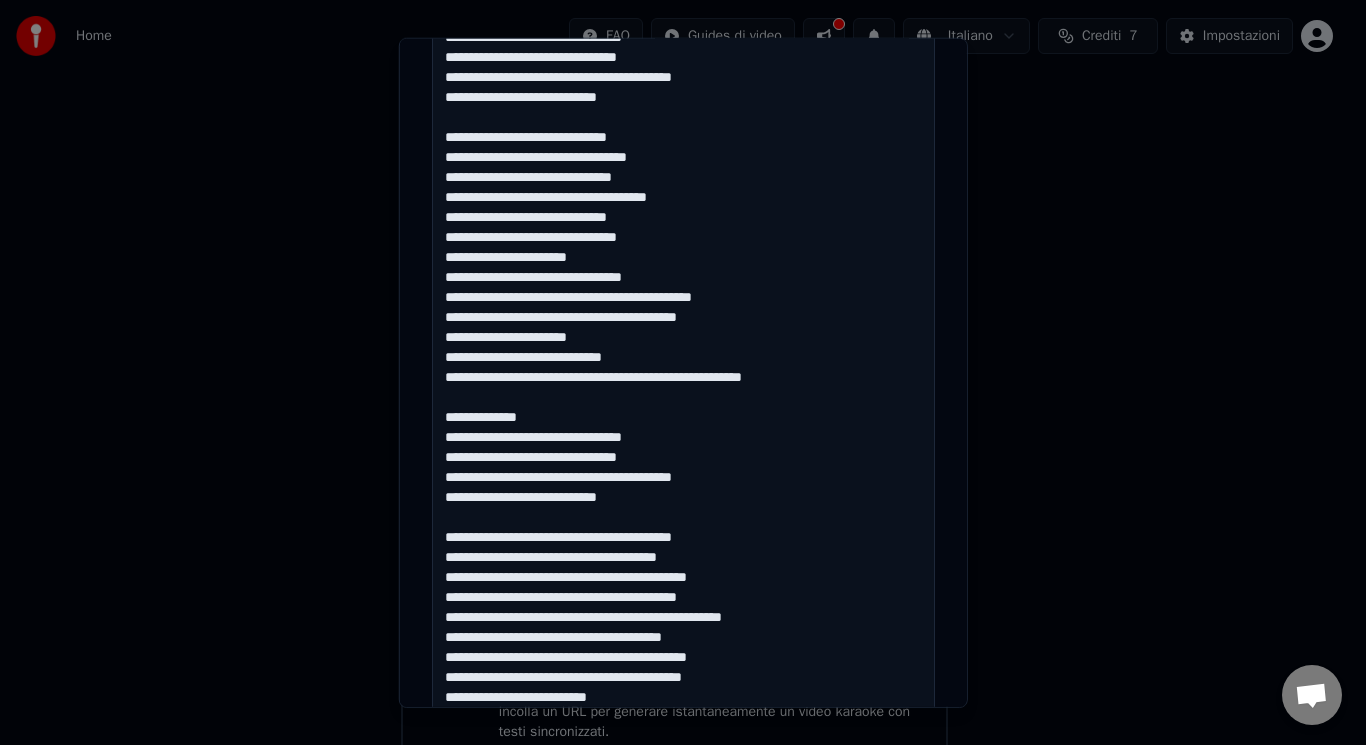 click at bounding box center [683, 446] 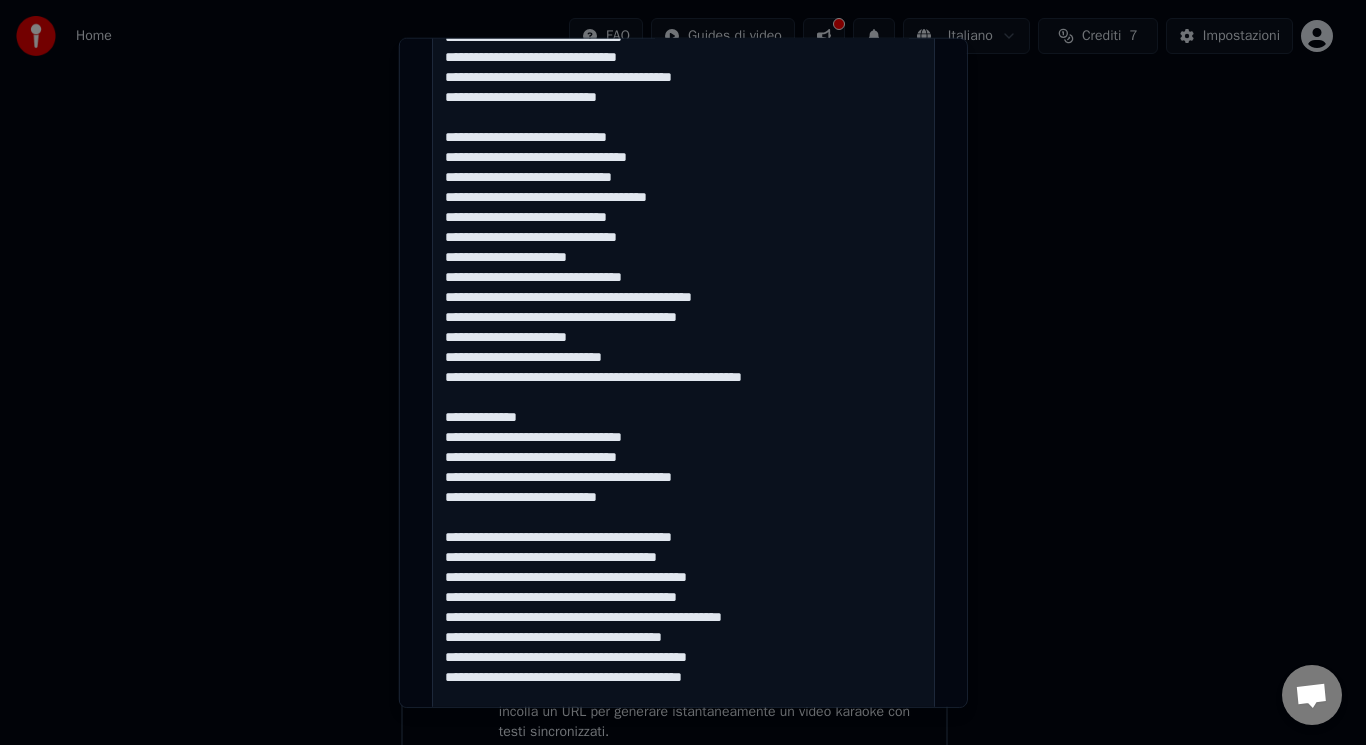 scroll, scrollTop: 1504, scrollLeft: 0, axis: vertical 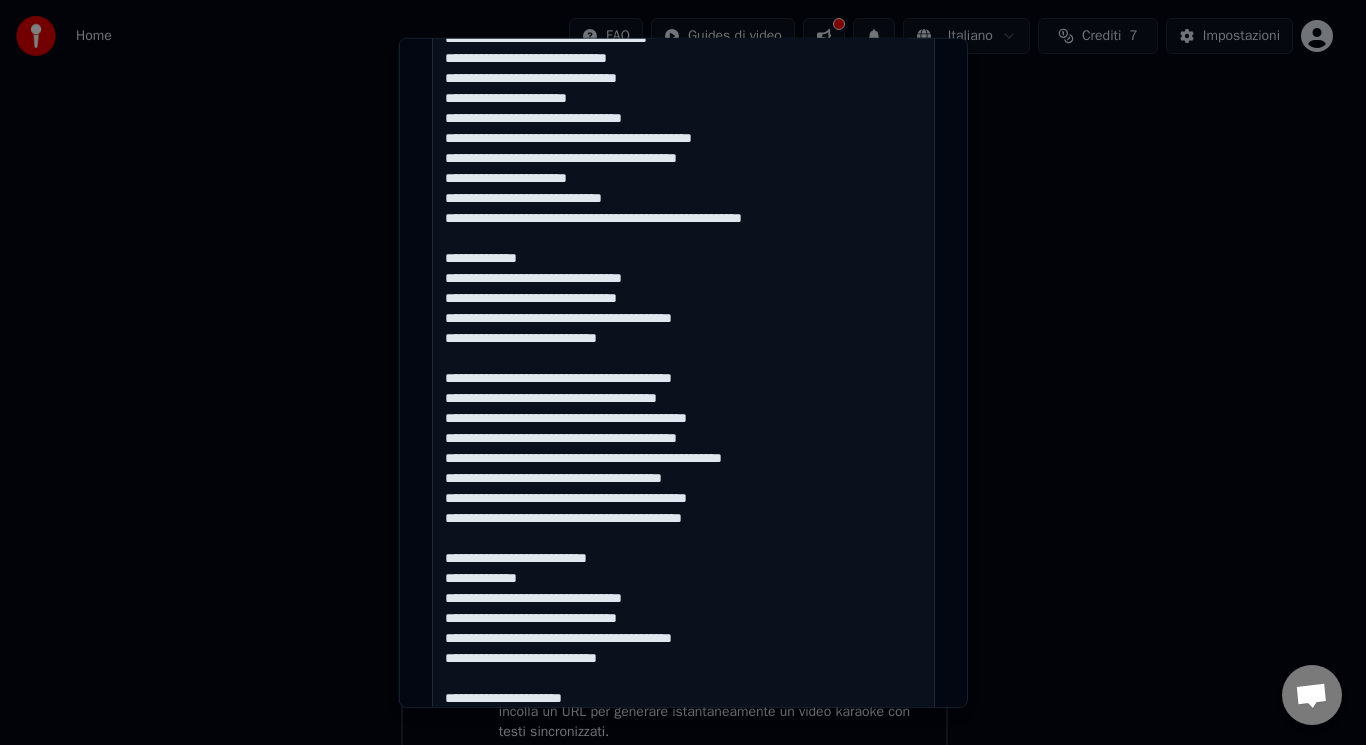 drag, startPoint x: 600, startPoint y: 62, endPoint x: 436, endPoint y: 540, distance: 505.35135 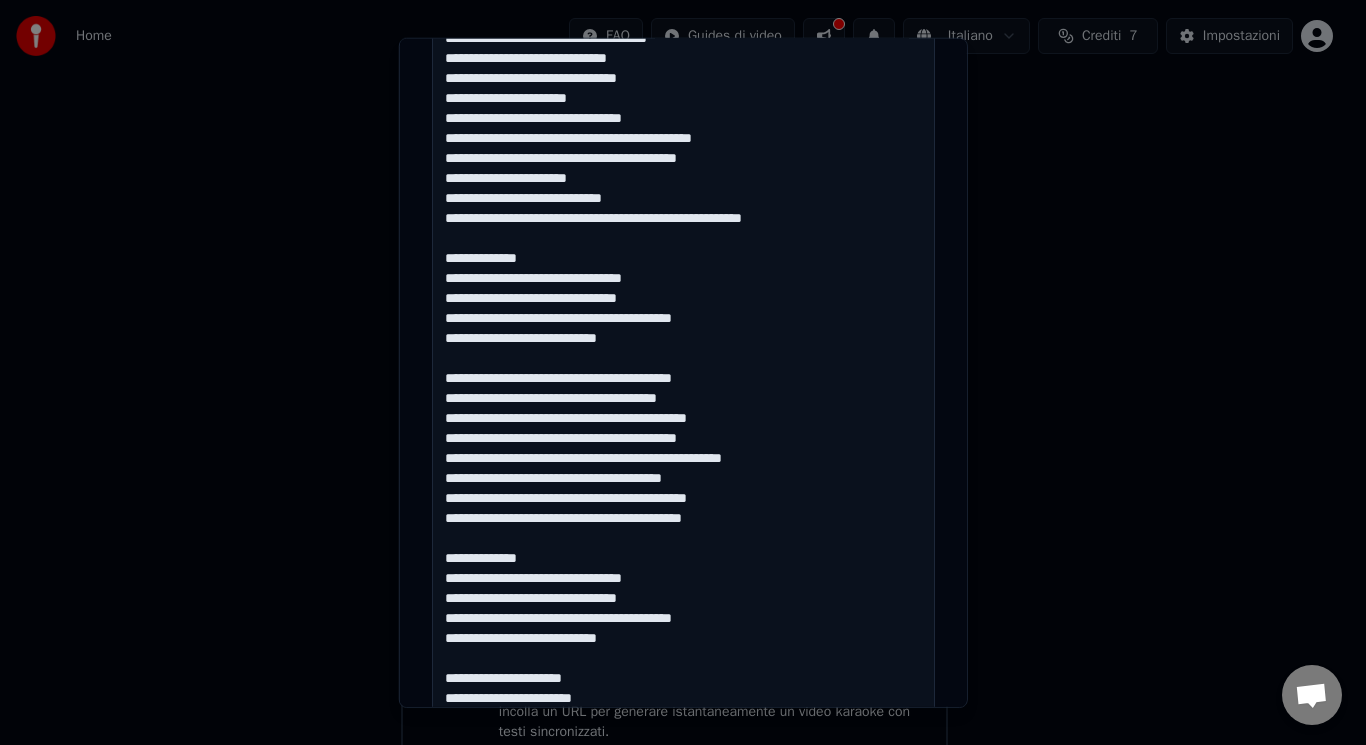 drag, startPoint x: 575, startPoint y: 674, endPoint x: 436, endPoint y: 662, distance: 139.51703 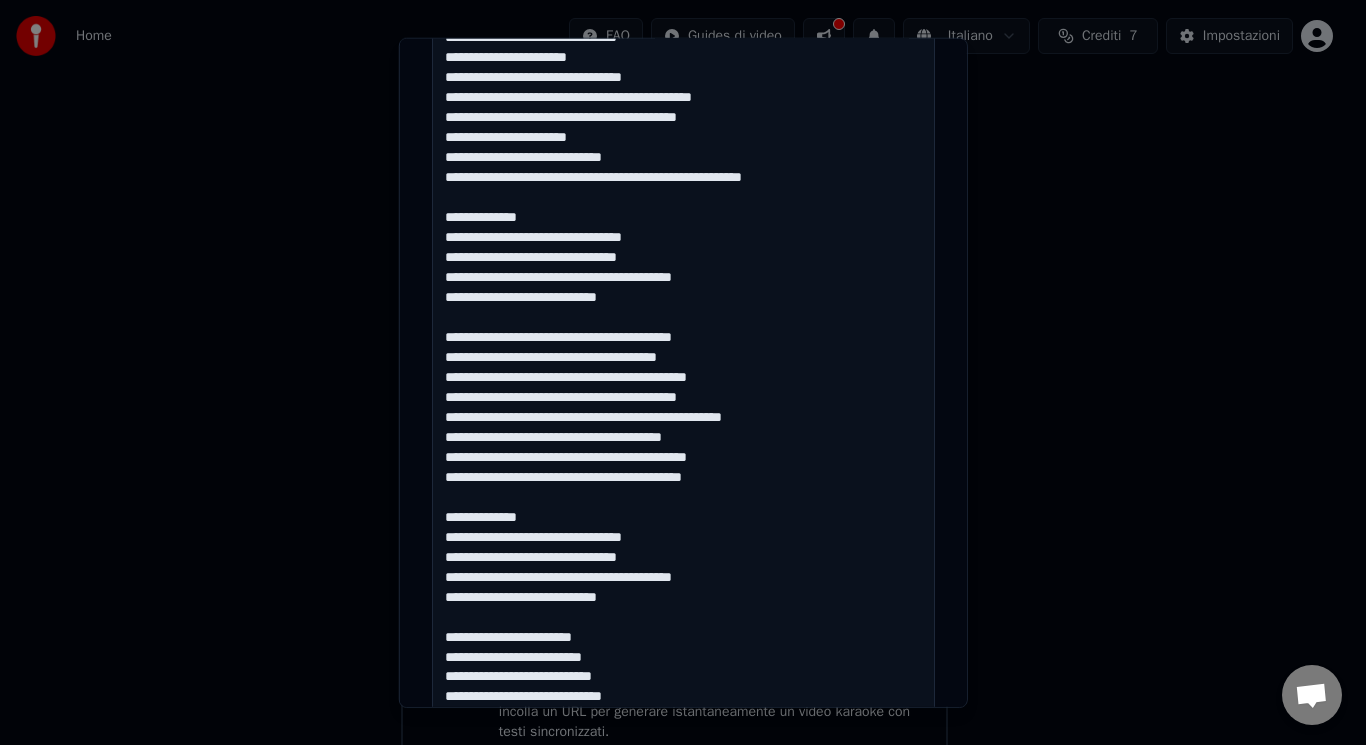 scroll, scrollTop: 1115, scrollLeft: 0, axis: vertical 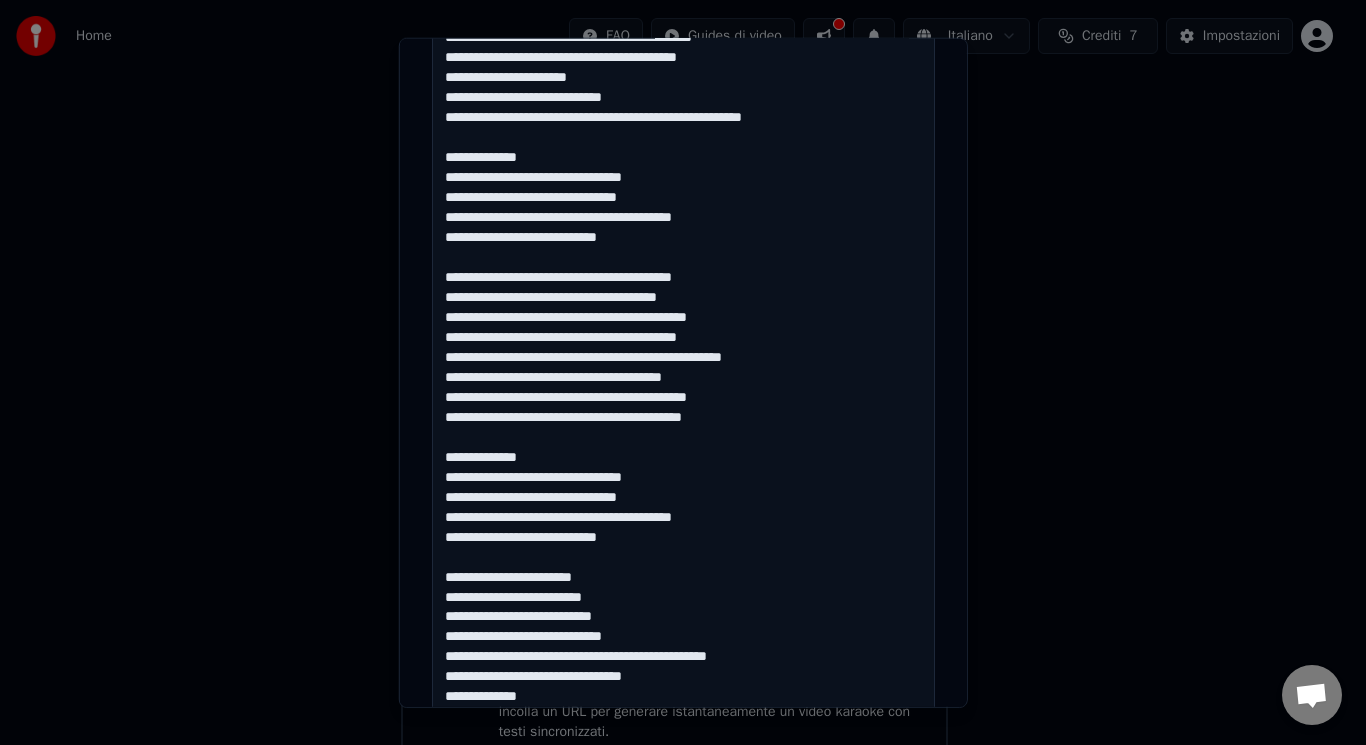 type on "**********" 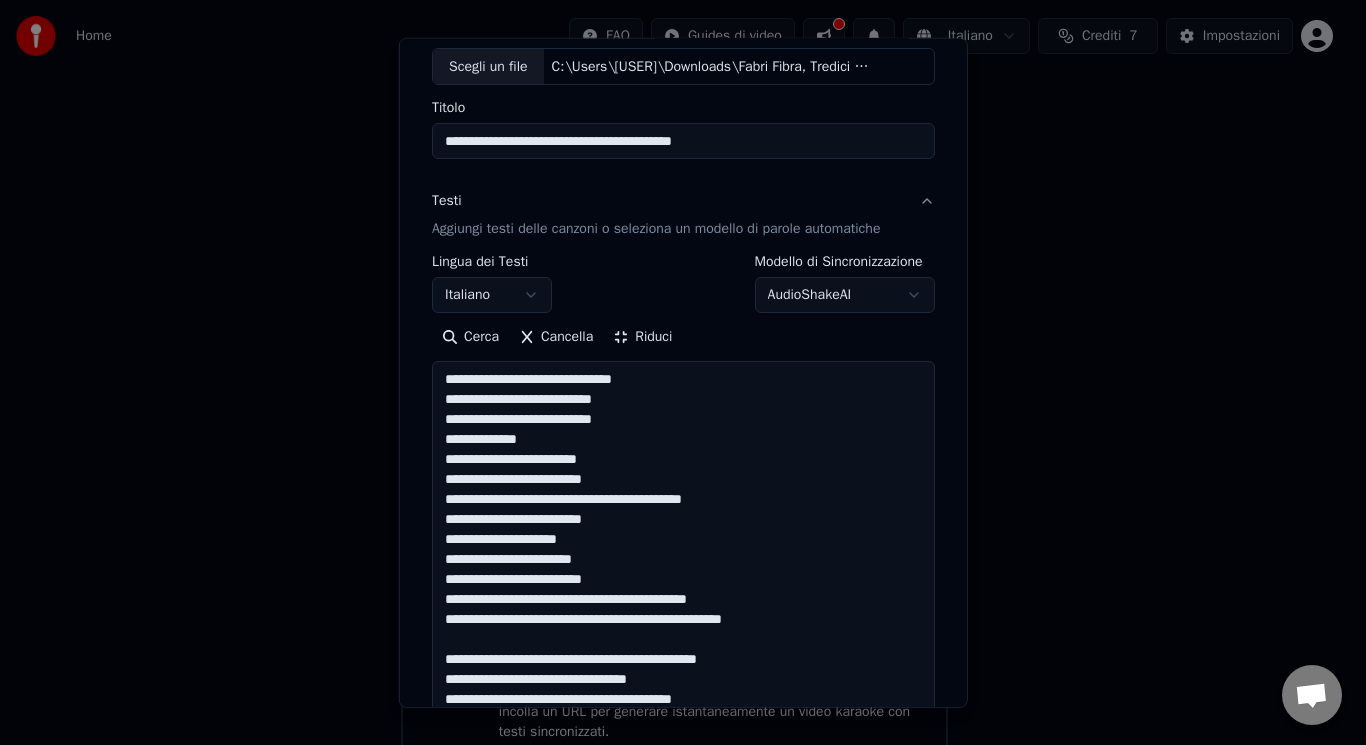 scroll, scrollTop: 101, scrollLeft: 0, axis: vertical 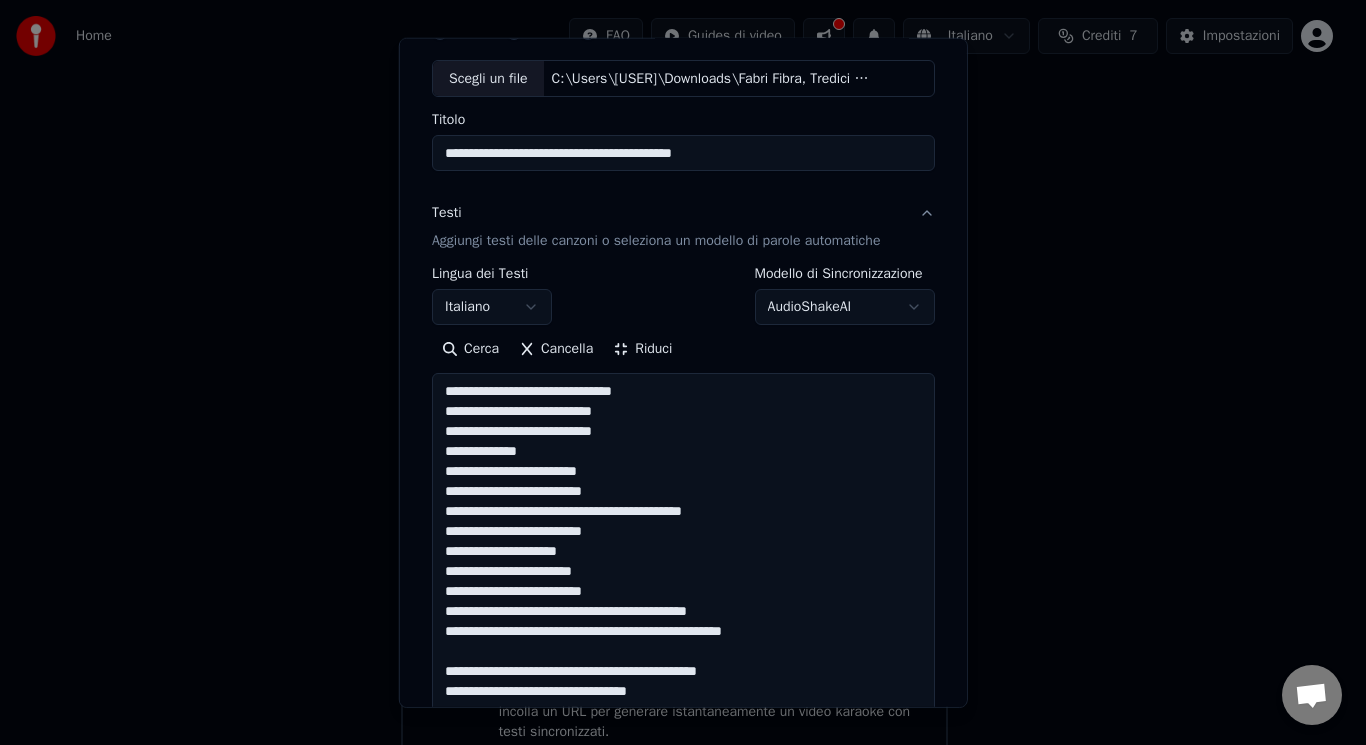 click on "Riduci" at bounding box center (642, 349) 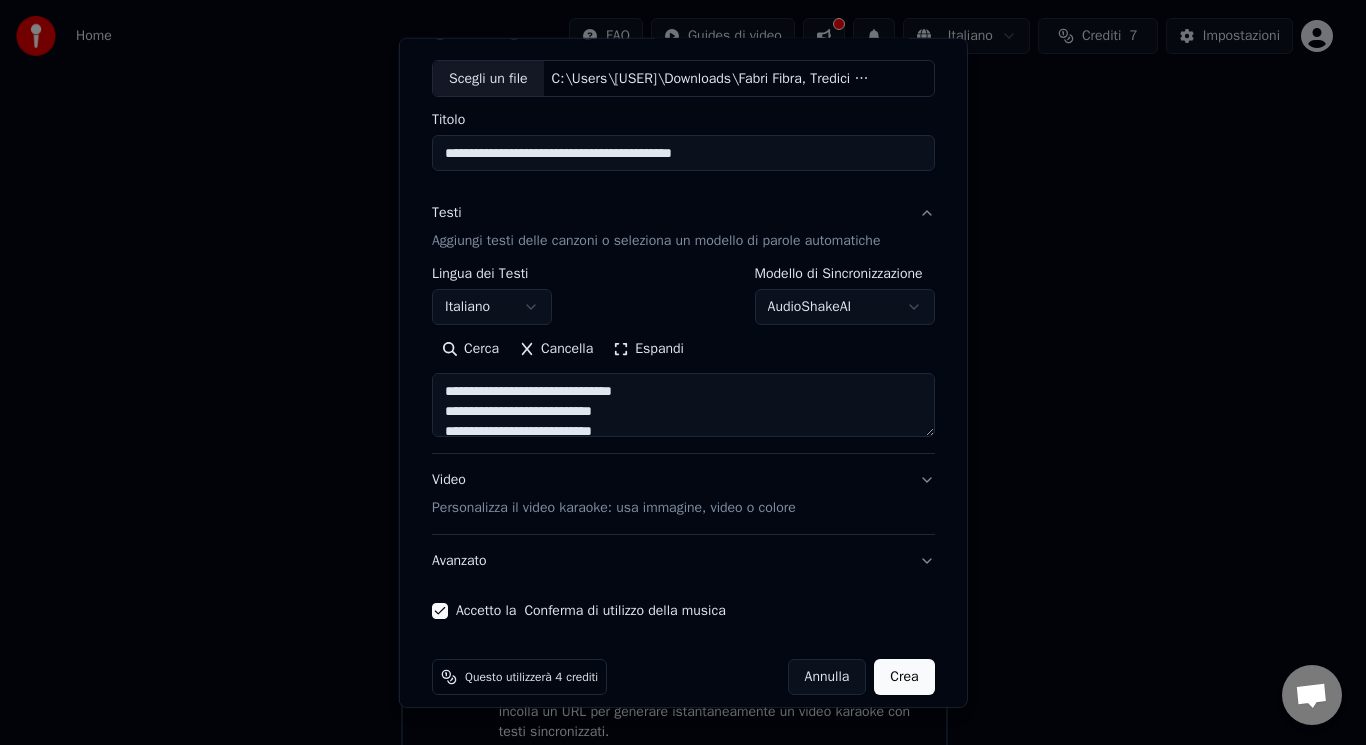 click on "Personalizza il video karaoke: usa immagine, video o colore" at bounding box center (614, 508) 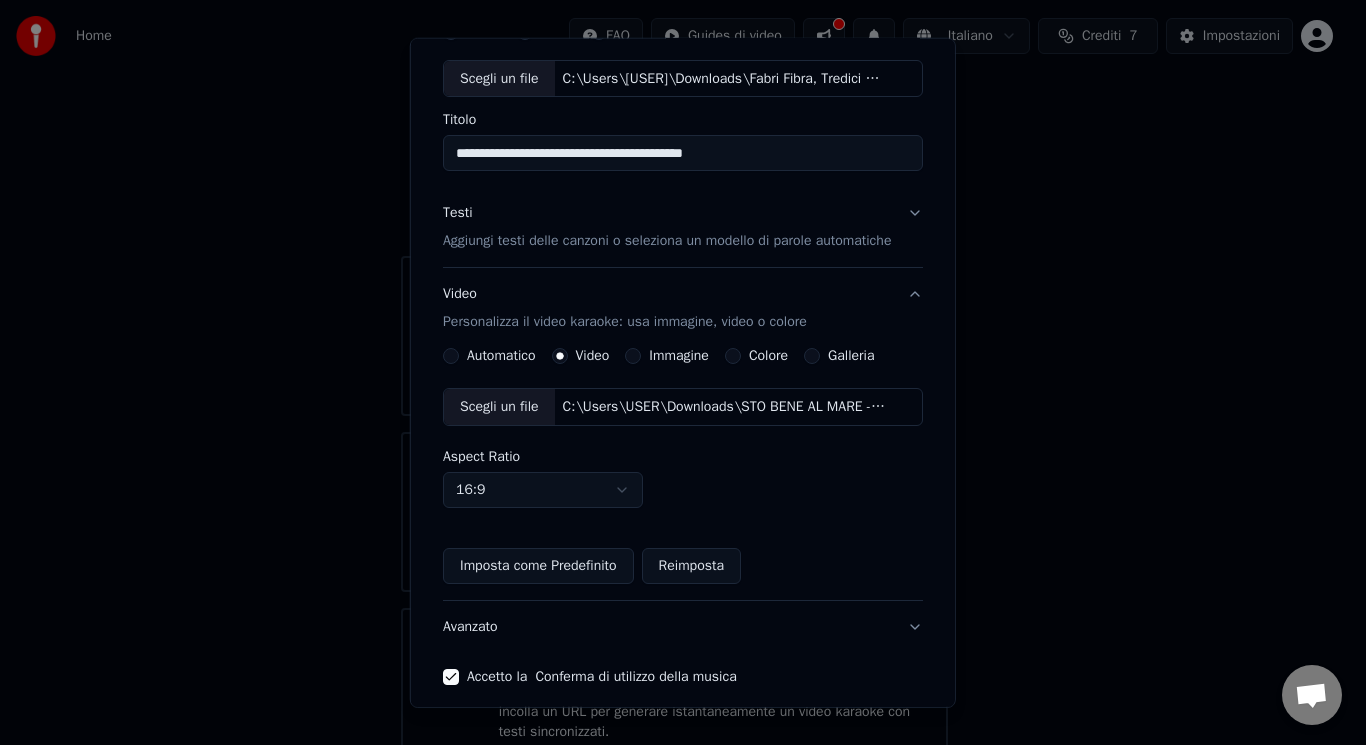 click on "Scegli un file" at bounding box center [499, 407] 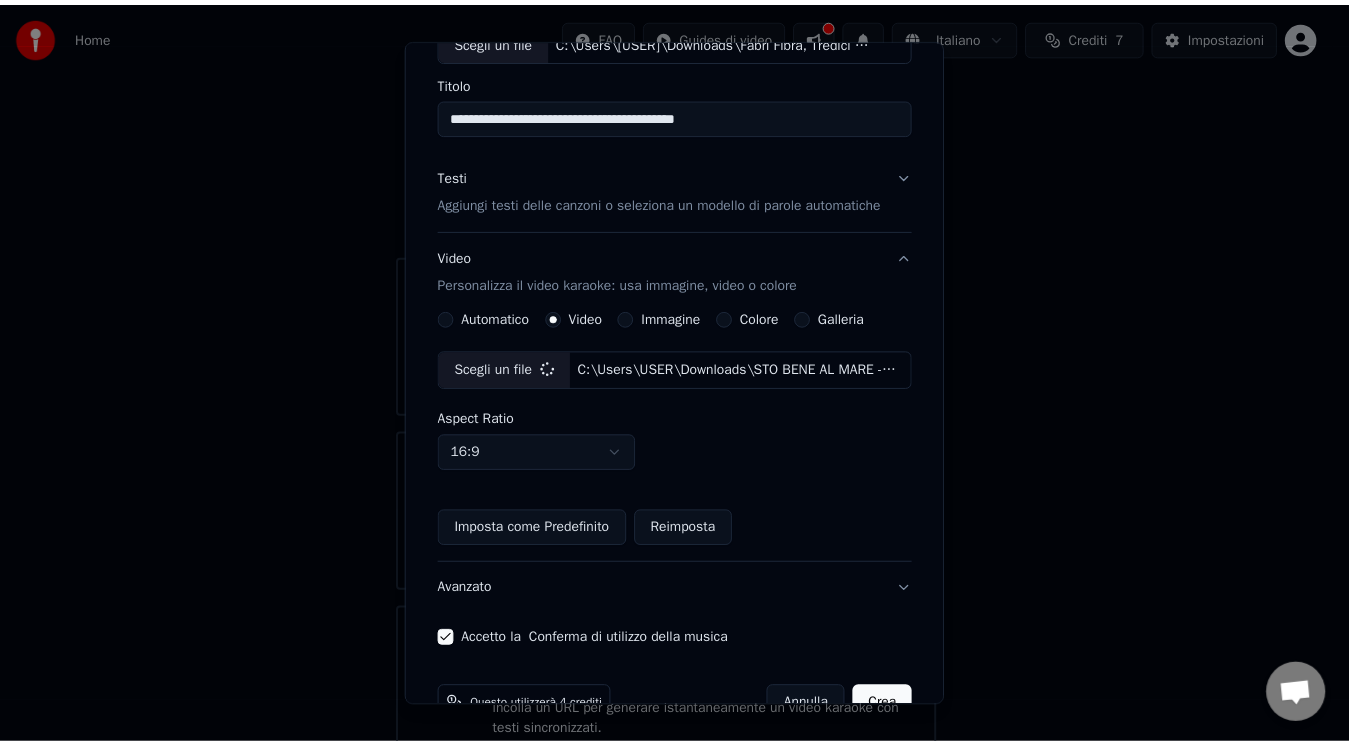 scroll, scrollTop: 187, scrollLeft: 0, axis: vertical 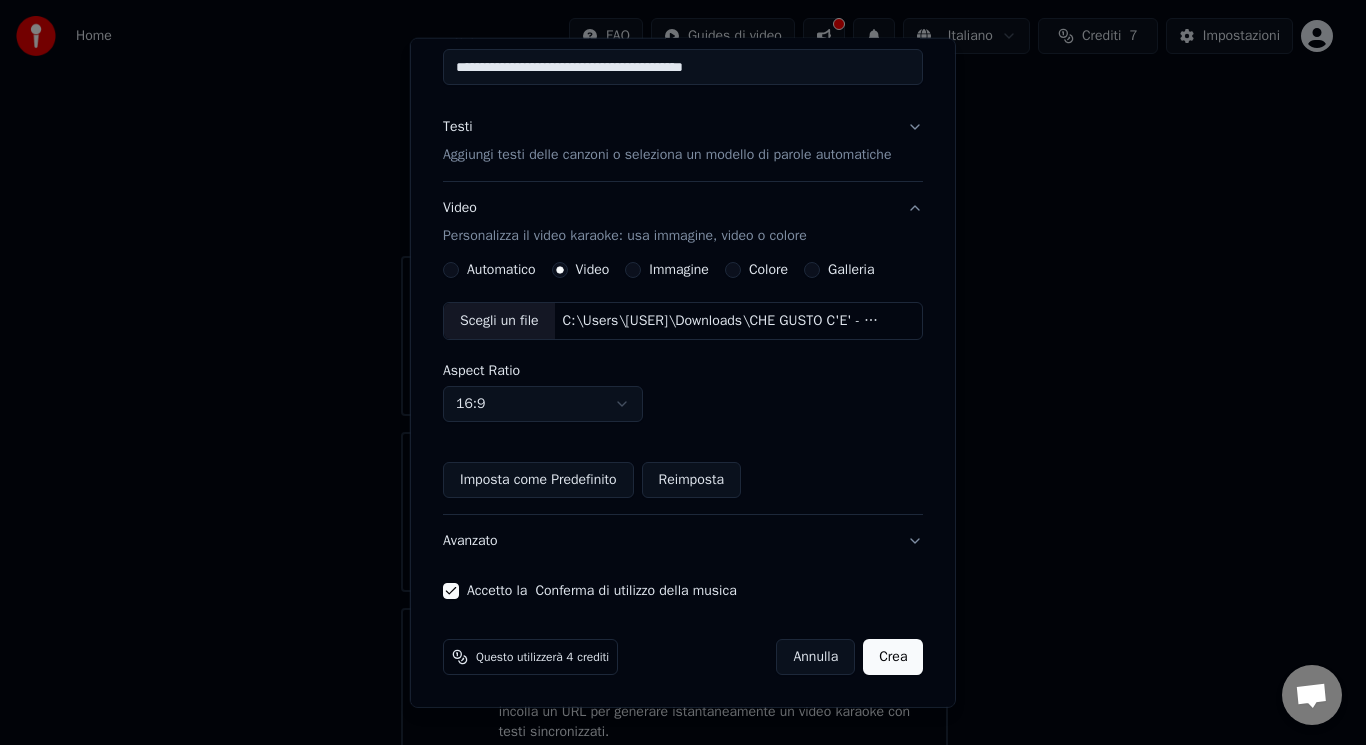 click on "Crea" at bounding box center [893, 657] 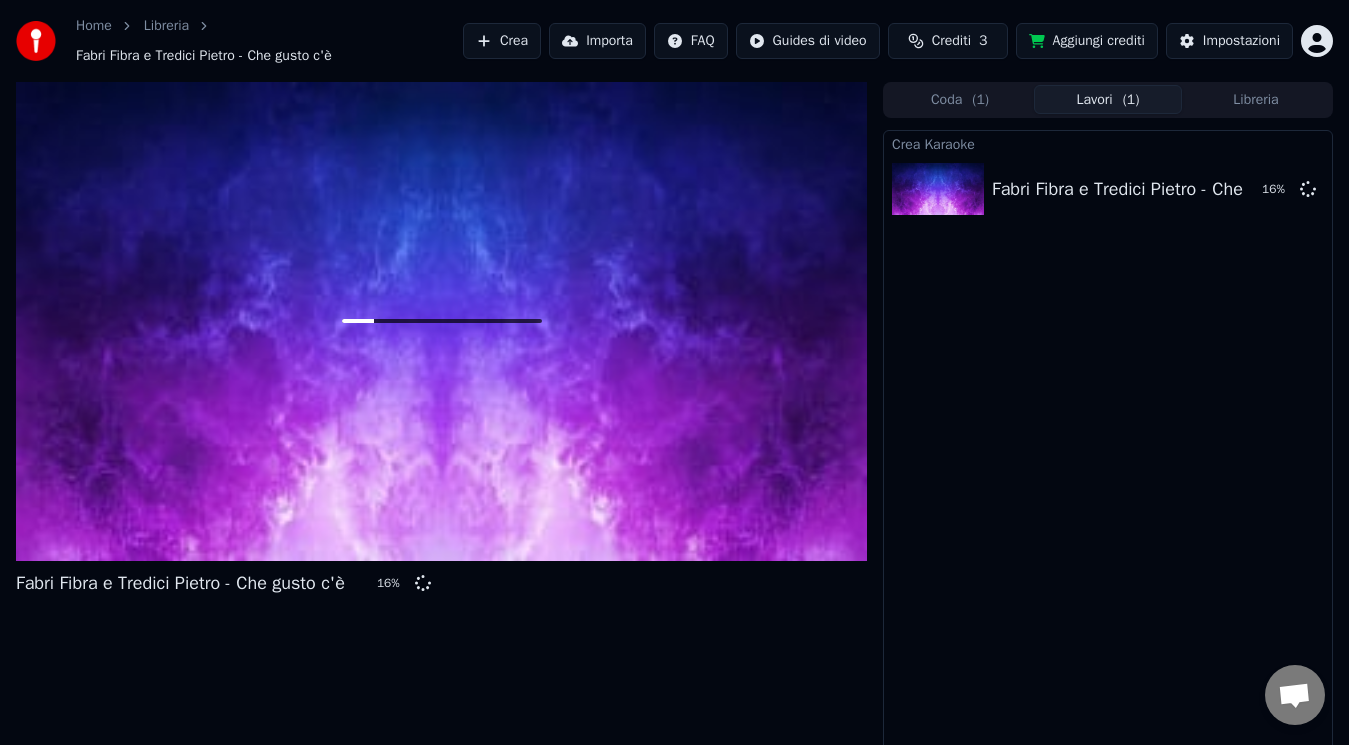 scroll, scrollTop: 18, scrollLeft: 0, axis: vertical 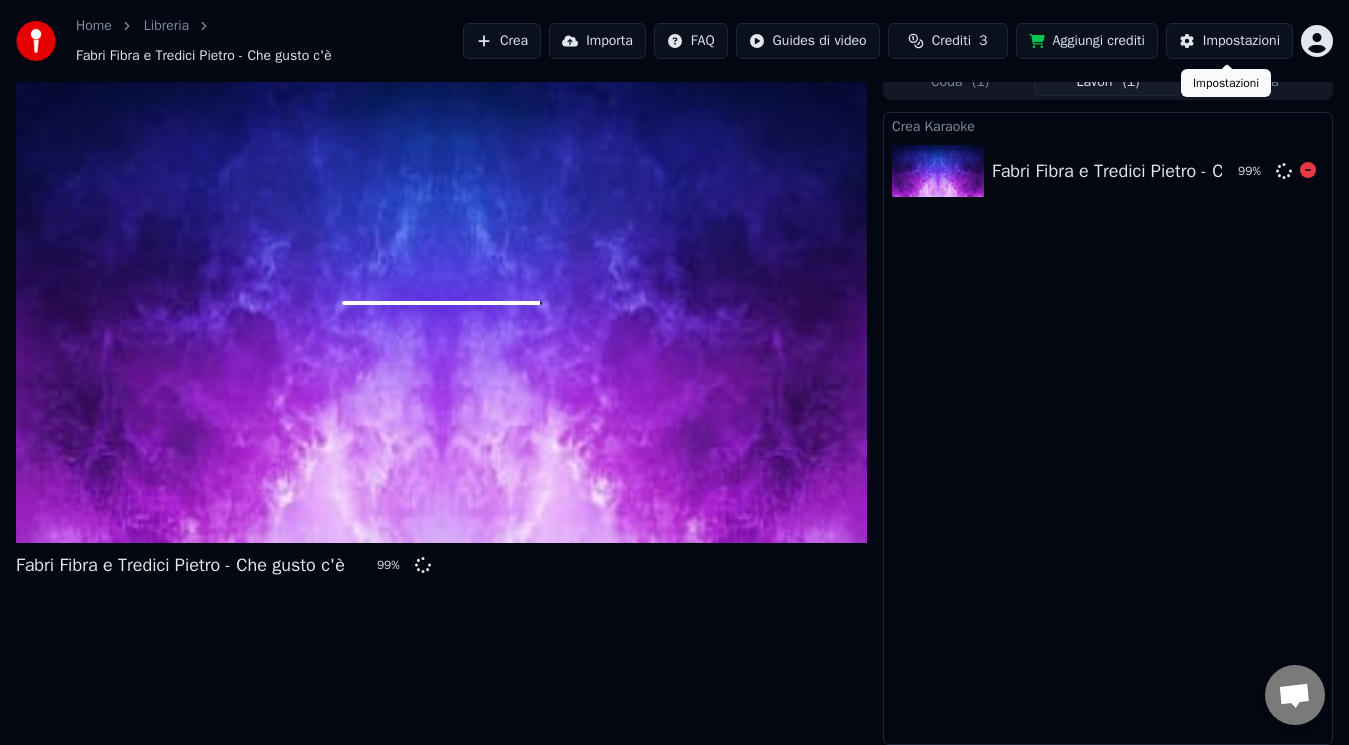 click on "Crea Karaoke Fabri Fibra e Tredici Pietro - Che gusto c'è  99 %" at bounding box center (1108, 428) 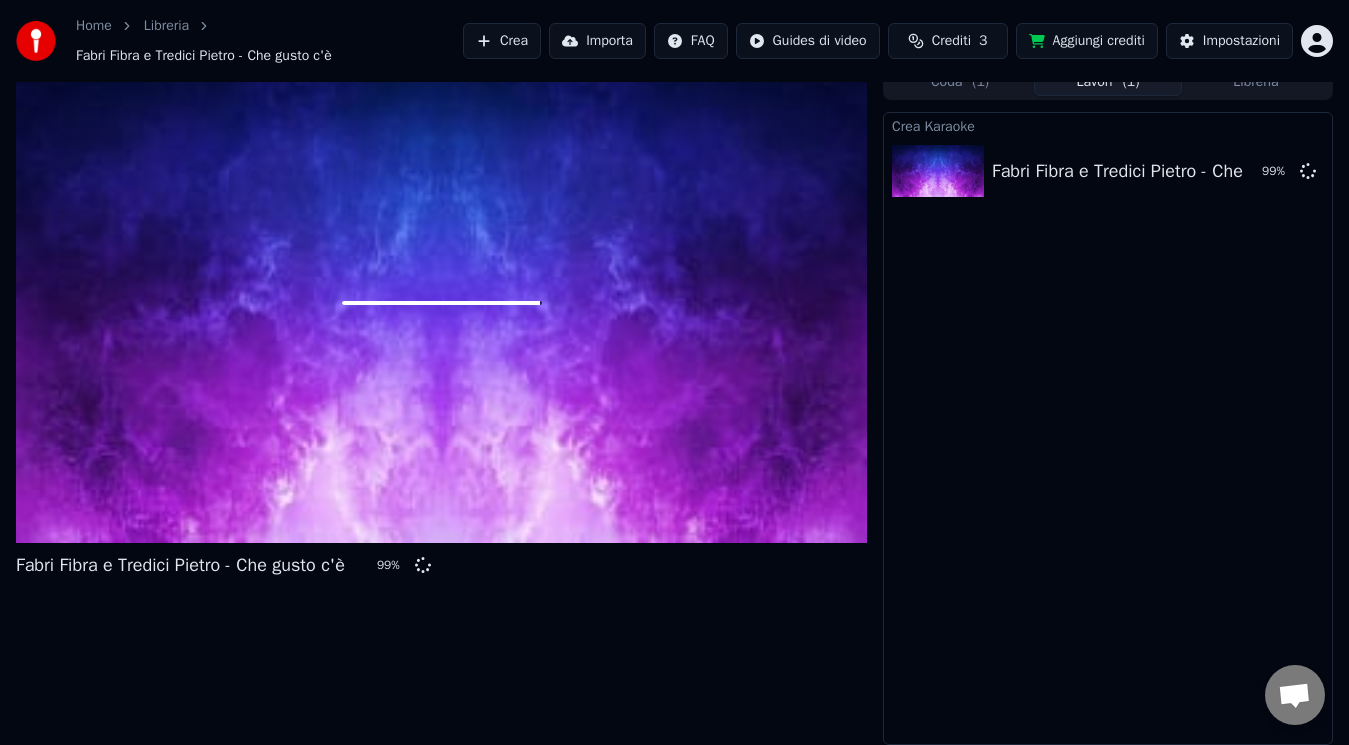 drag, startPoint x: 341, startPoint y: 567, endPoint x: 271, endPoint y: 565, distance: 70.028564 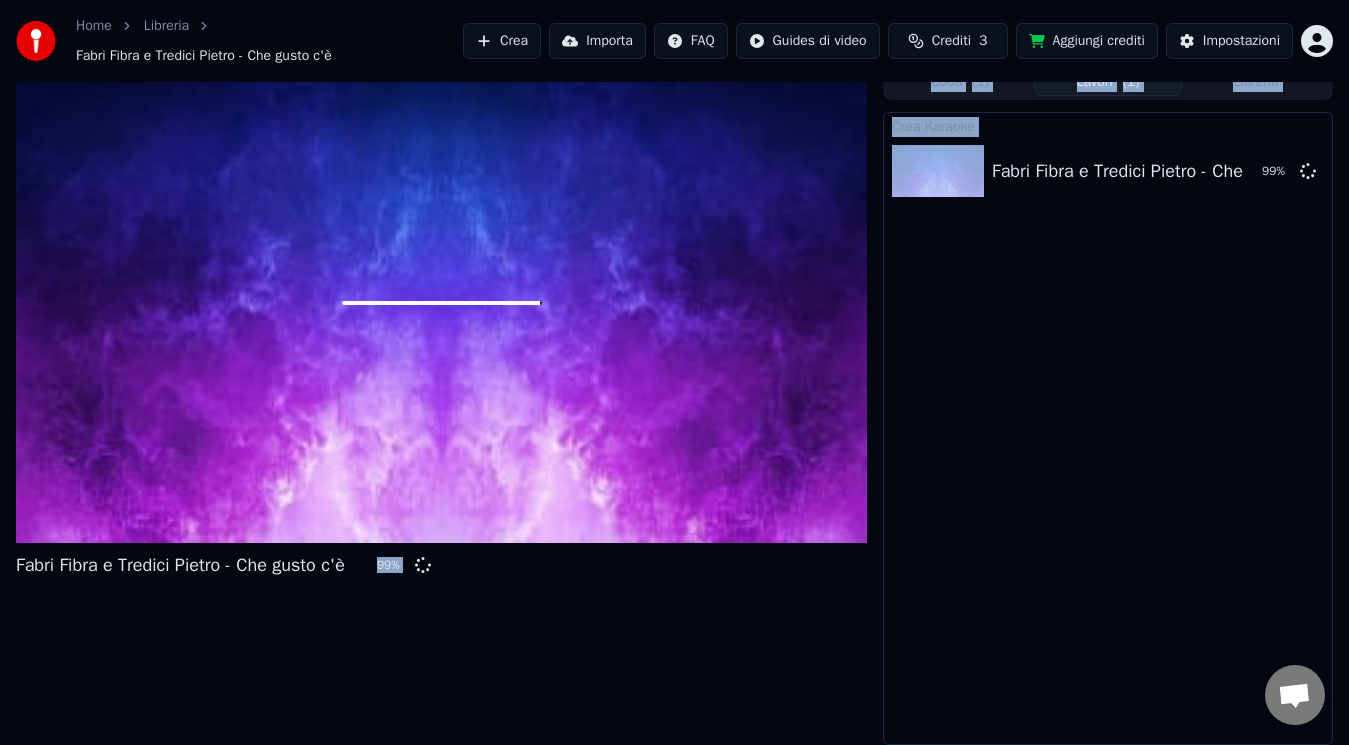 drag, startPoint x: 529, startPoint y: 370, endPoint x: 1012, endPoint y: 499, distance: 499.93 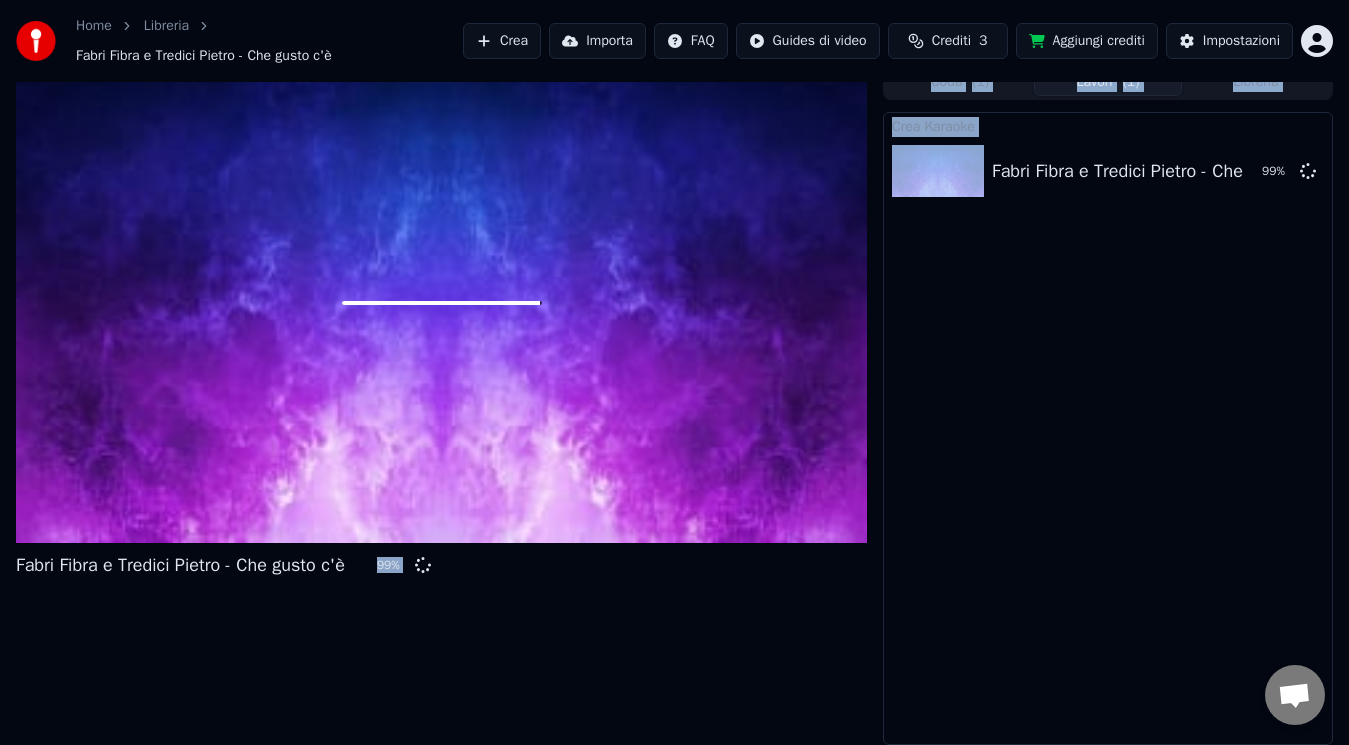 click on "Fabri Fibra e Tredici Pietro - Che gusto c'è  99 % Coda ( 1 ) Lavori ( 1 ) Libreria Crea Karaoke Fabri Fibra e Tredici Pietro - Che gusto c'è  99 %" at bounding box center [674, 404] 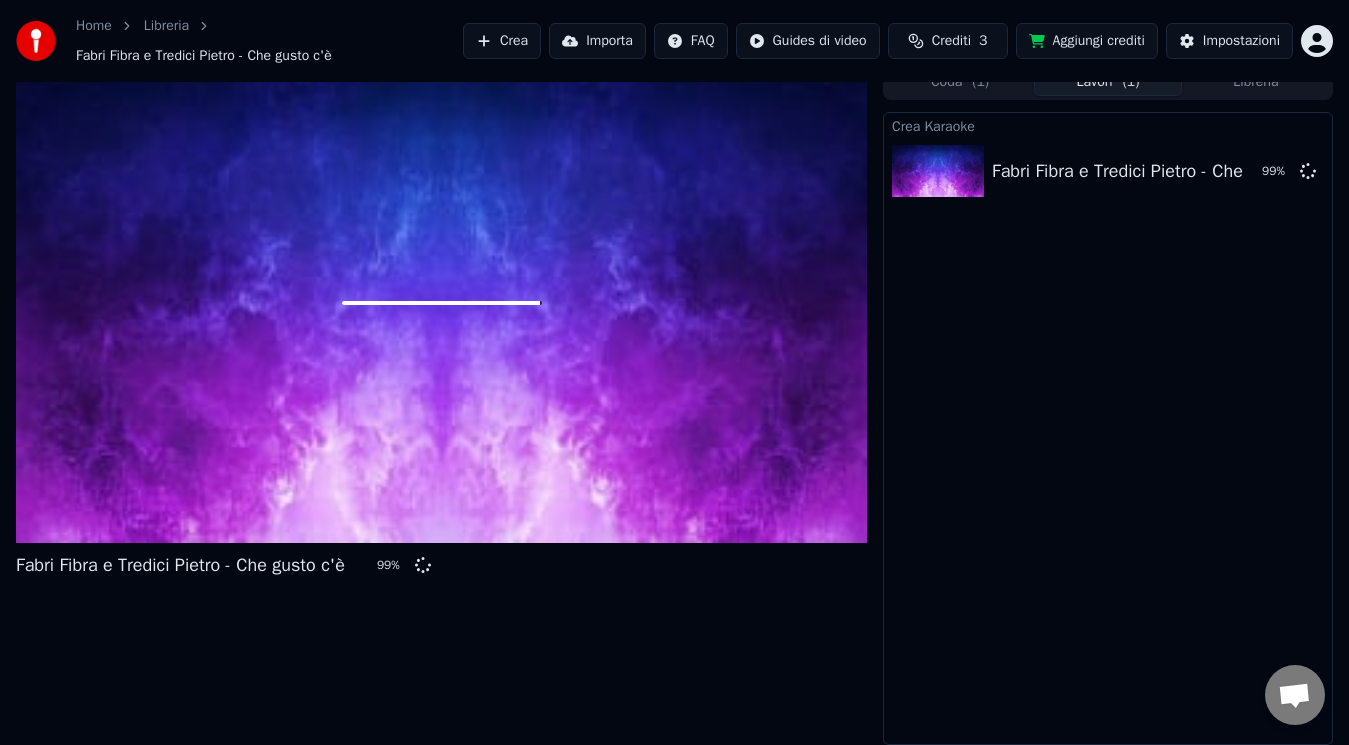 click on "Crea Karaoke Fabri Fibra e Tredici Pietro - Che gusto c'è  99 %" at bounding box center [1108, 428] 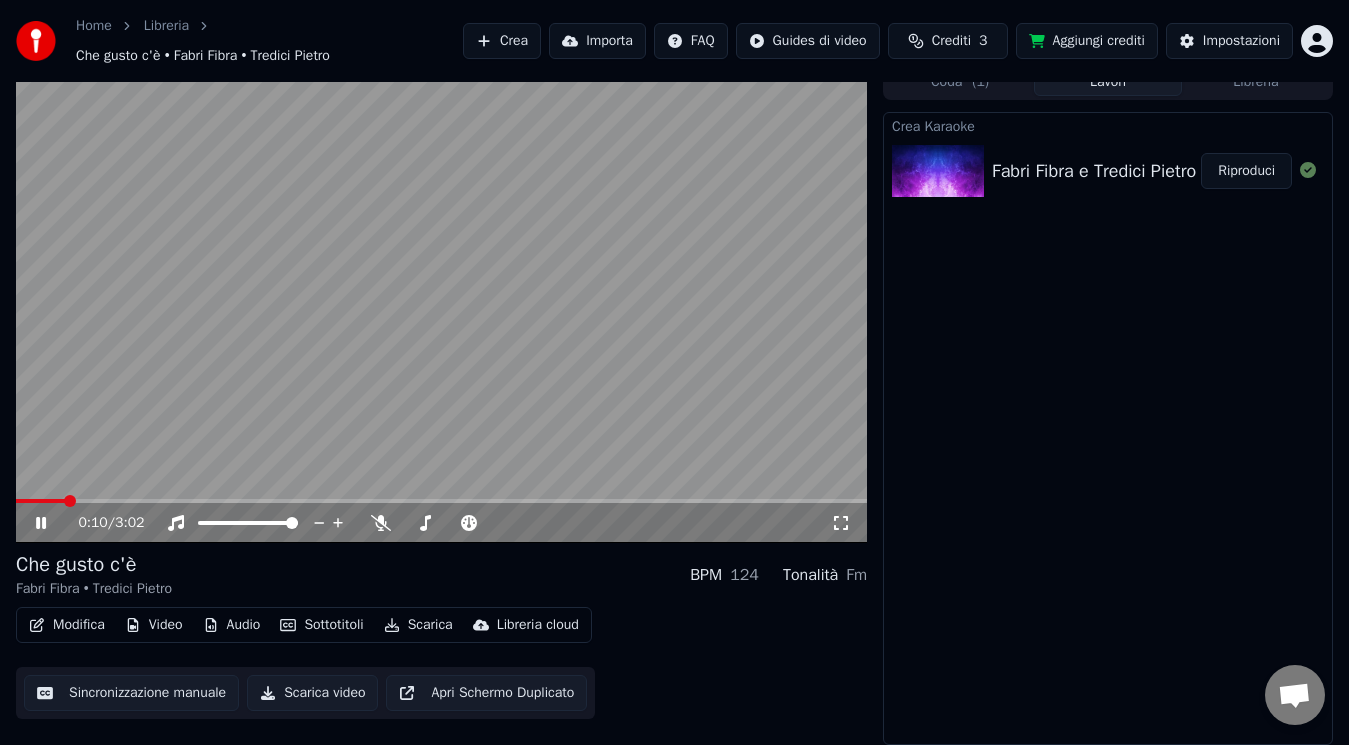 click on "Scarica video" at bounding box center [312, 693] 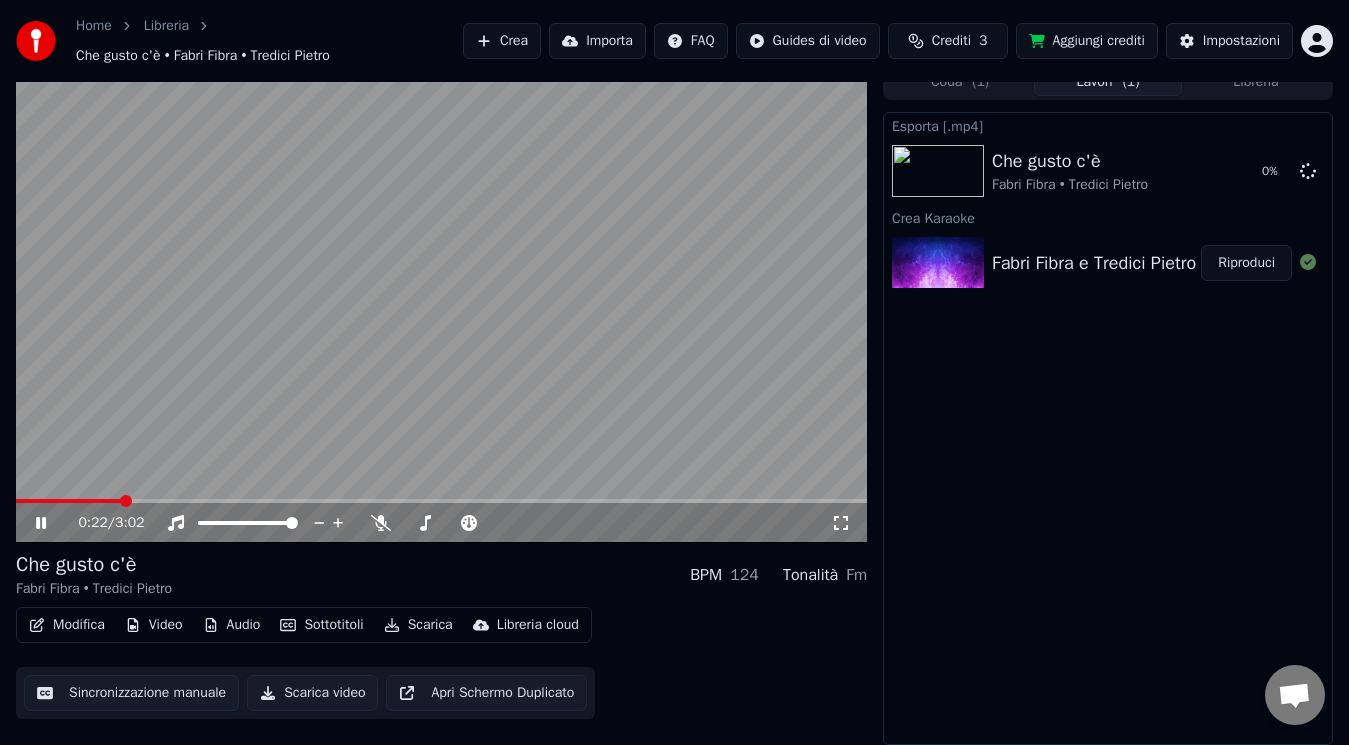 click on "0:22  /  3:02" at bounding box center [441, 523] 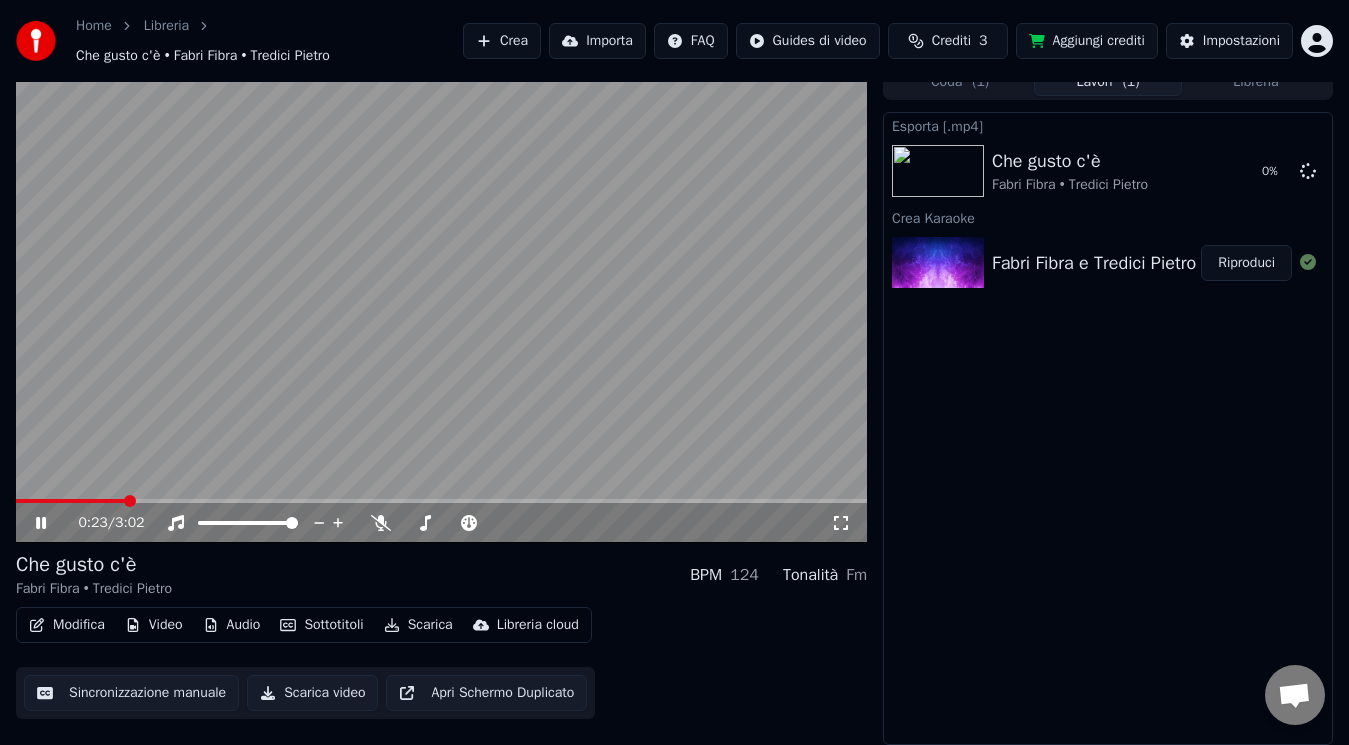 click 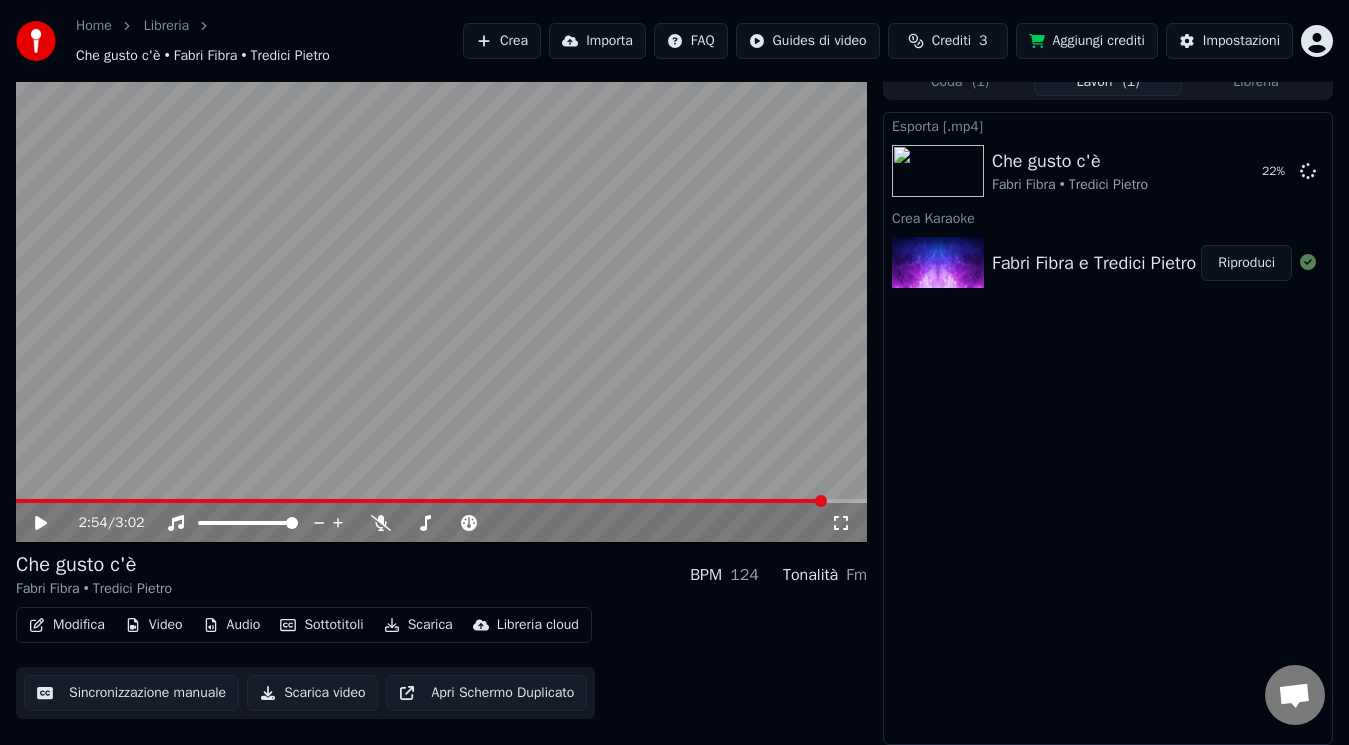 click at bounding box center [441, 501] 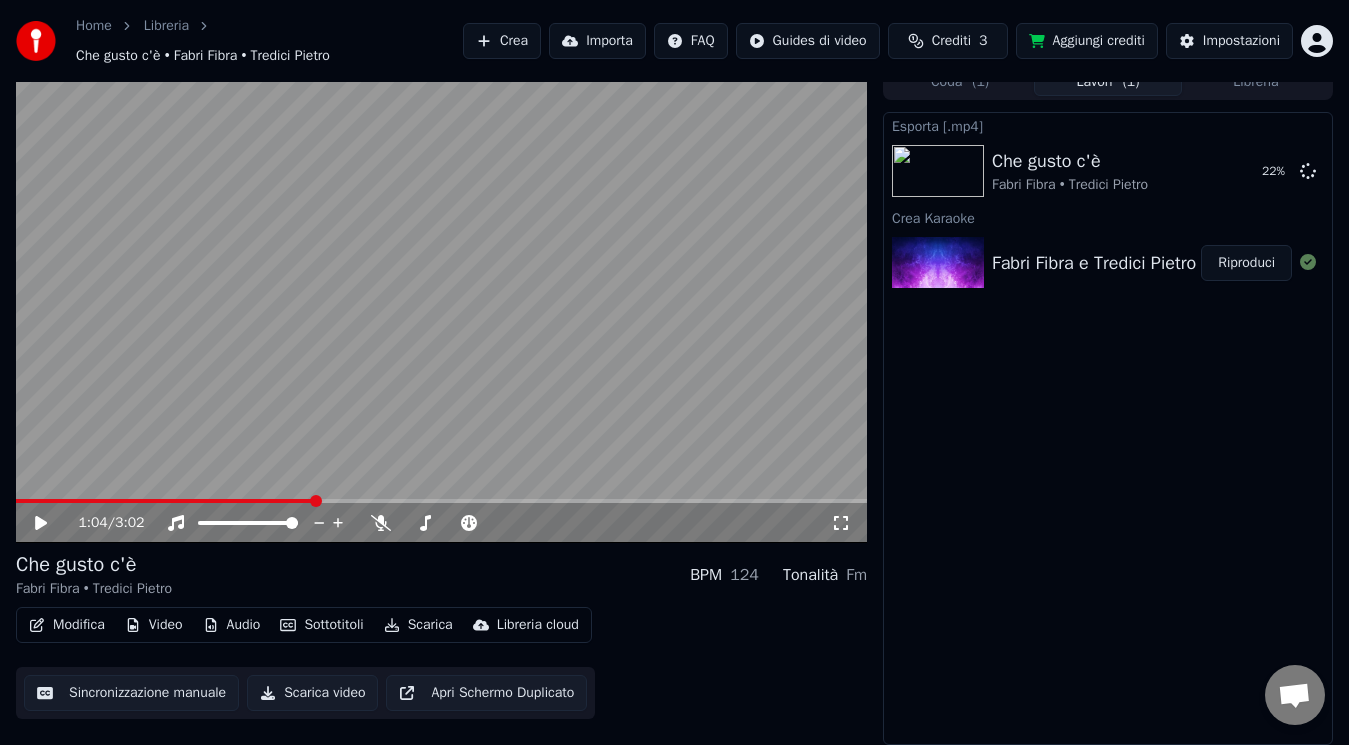click at bounding box center (165, 501) 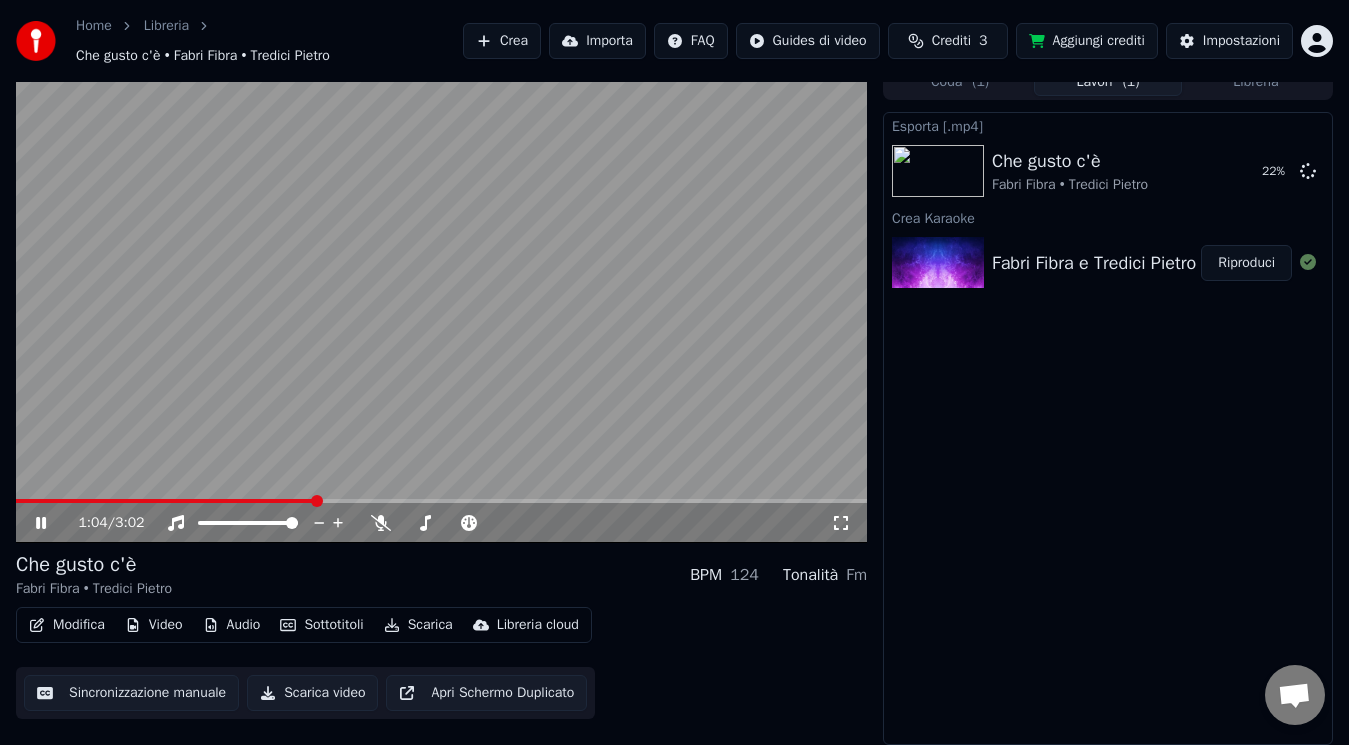 click 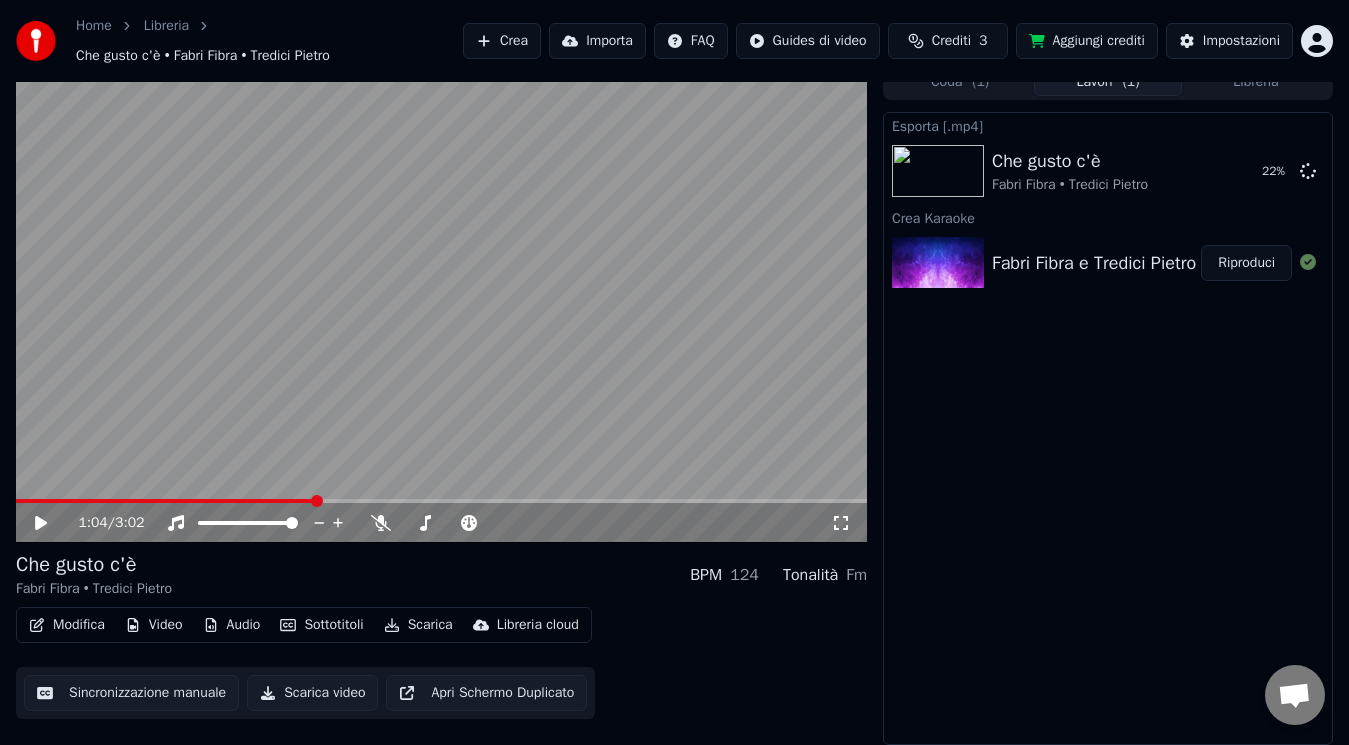 click 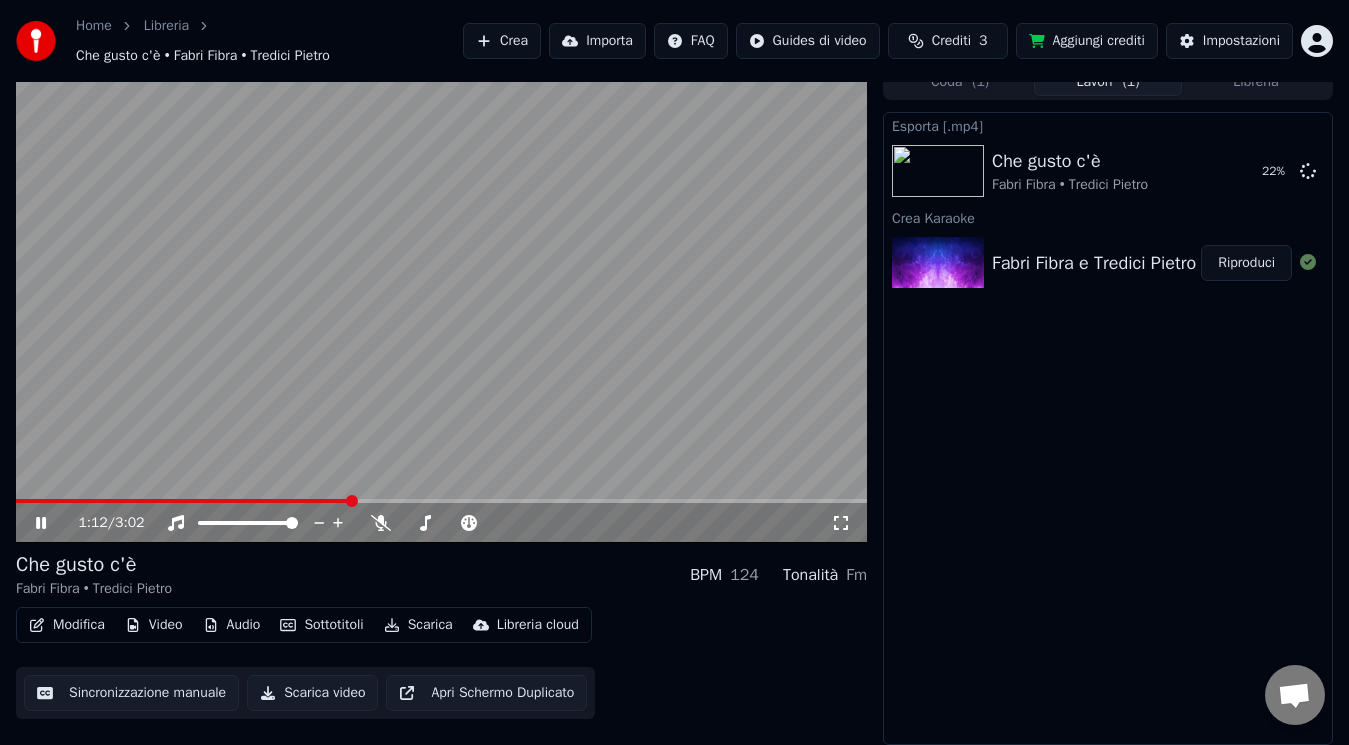 click at bounding box center [441, 501] 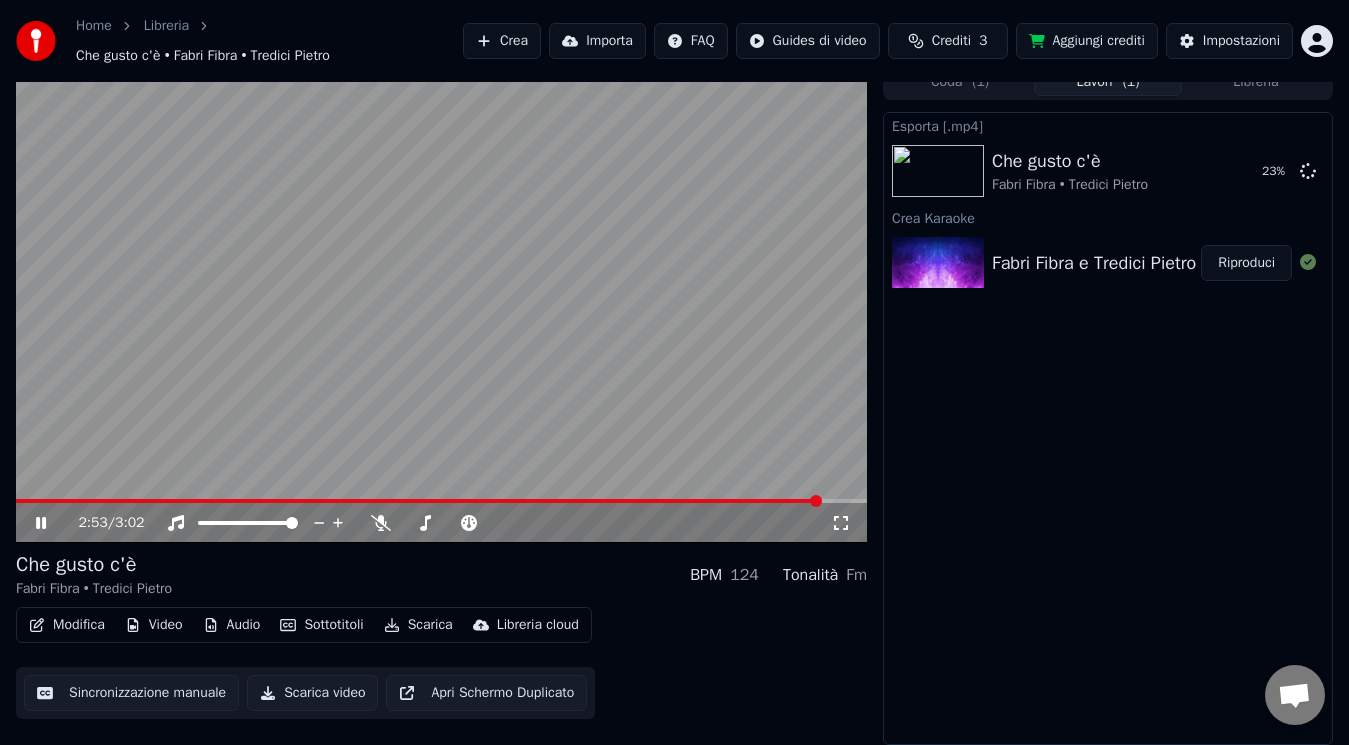 click at bounding box center (441, 501) 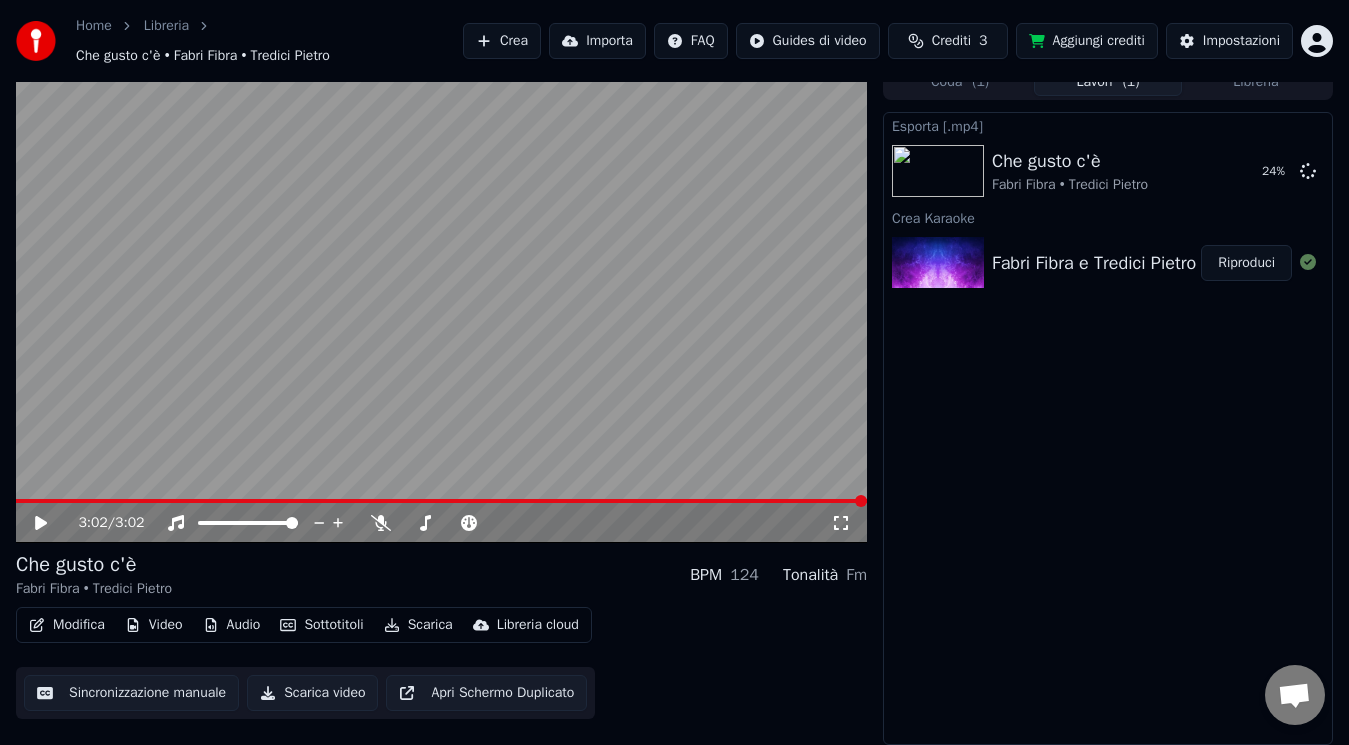 click on "Esporta [.mp4] Che gusto c'è Fabri Fibra • Tredici Pietro 24 % Crea Karaoke Fabri Fibra e Tredici Pietro - Che gusto c'è  Riproduci" at bounding box center [1108, 428] 